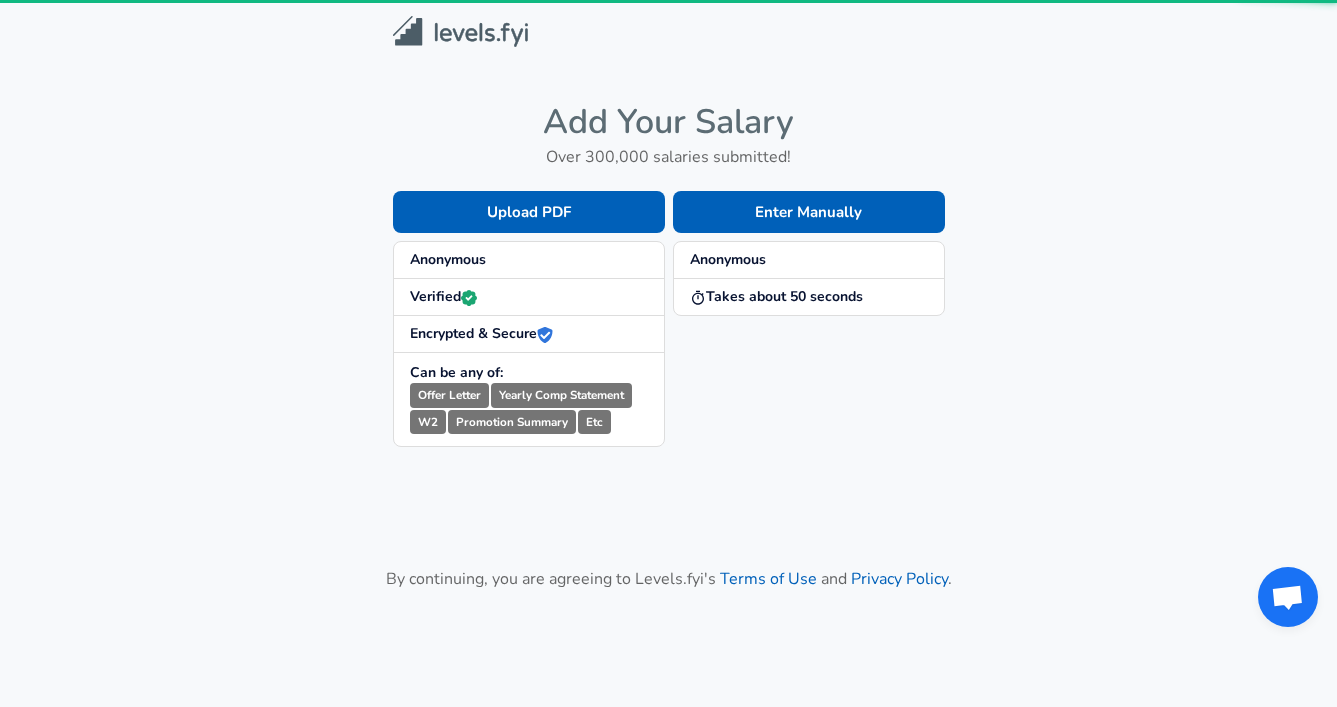 scroll, scrollTop: 0, scrollLeft: 0, axis: both 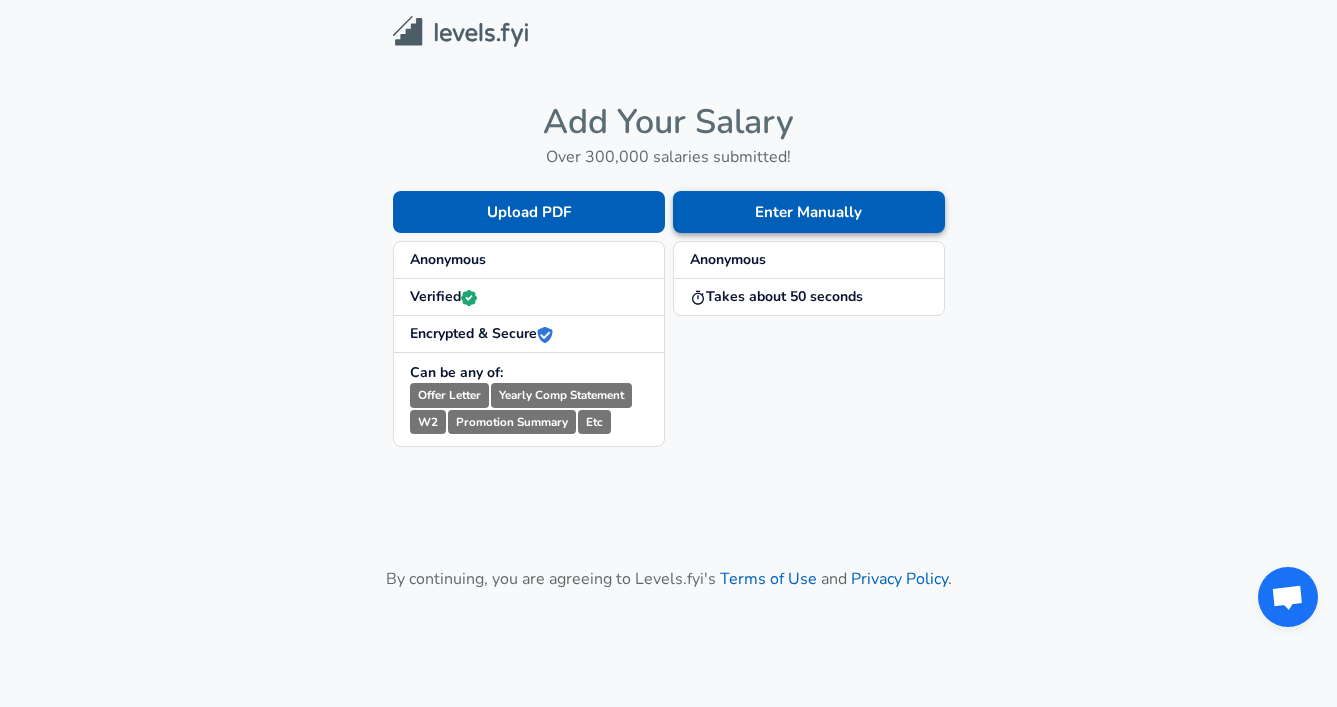 click on "Enter Manually" at bounding box center (809, 212) 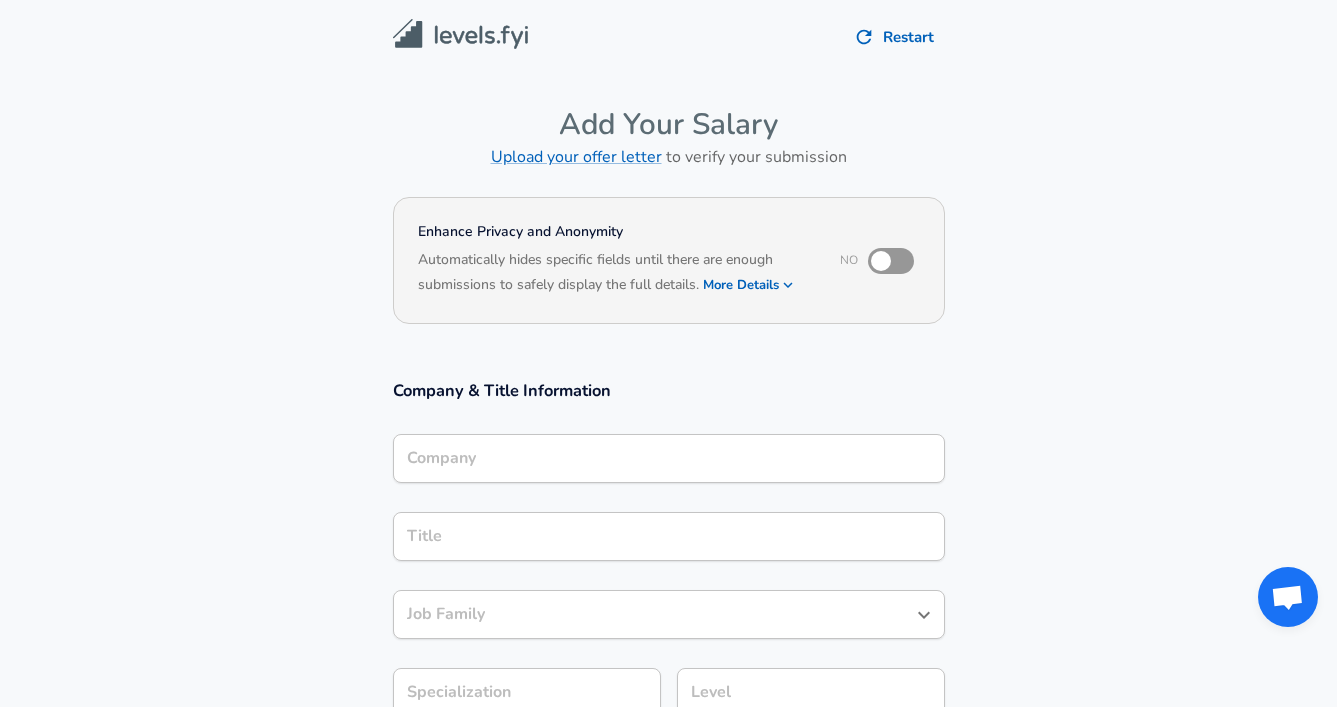 click on "Company" at bounding box center [669, 458] 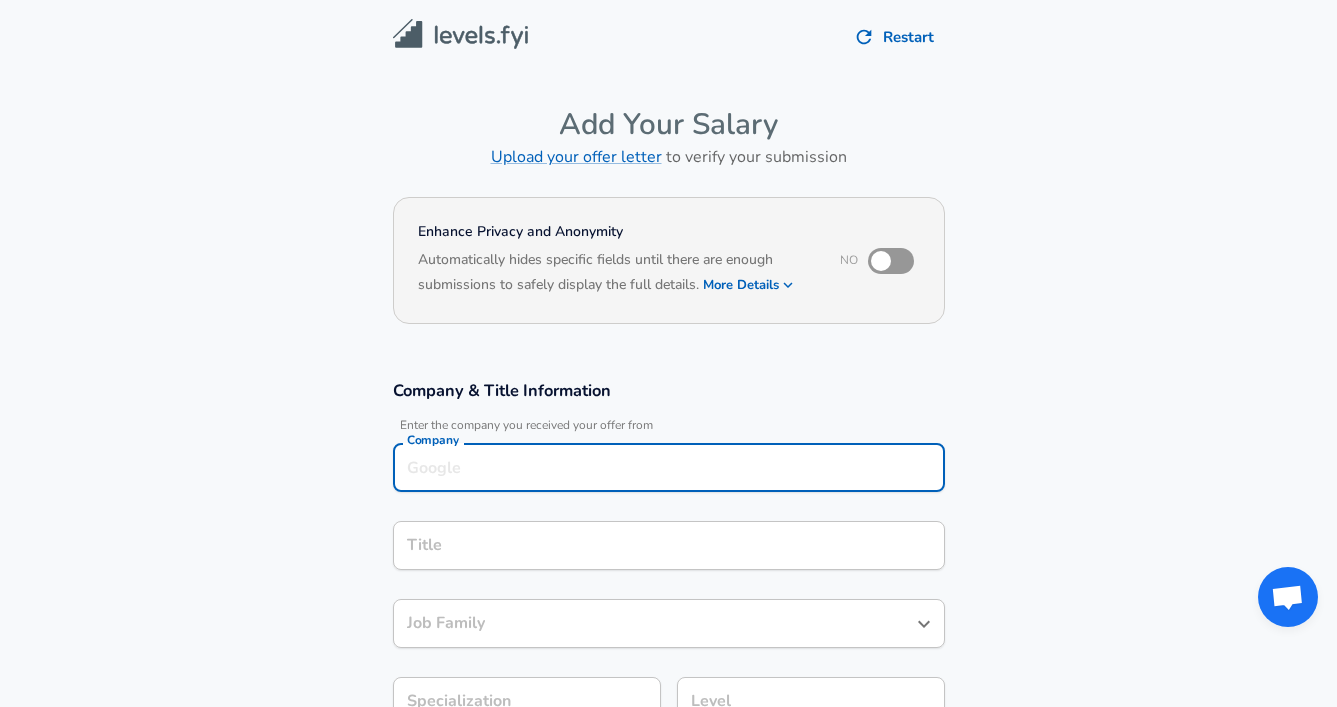 scroll, scrollTop: 20, scrollLeft: 0, axis: vertical 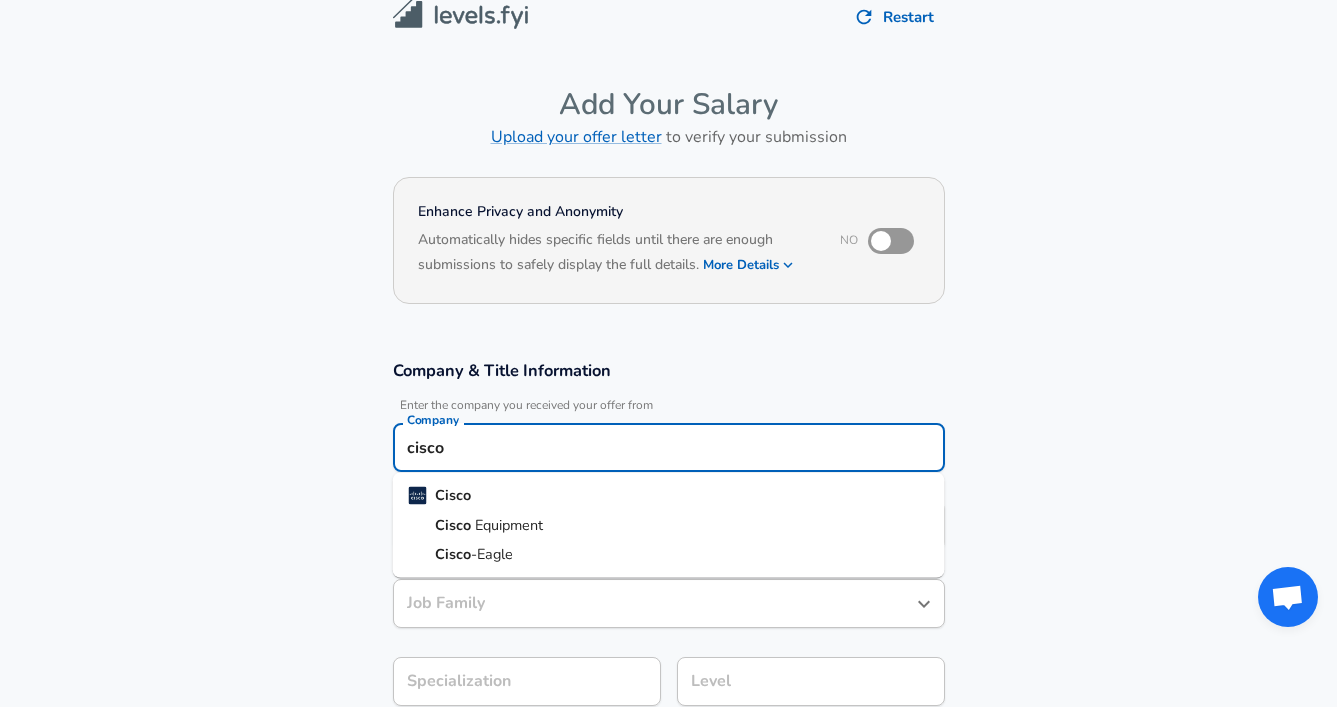click on "Cisco" at bounding box center [669, 496] 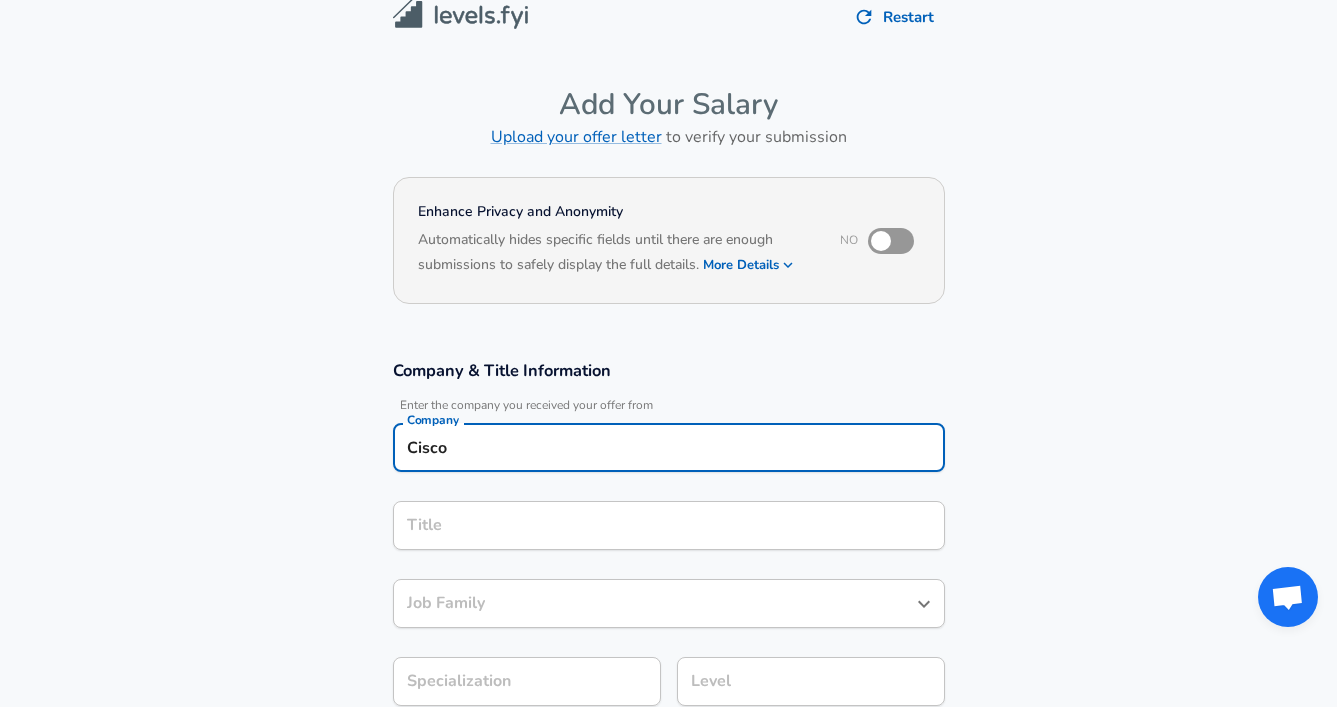 type on "Cisco" 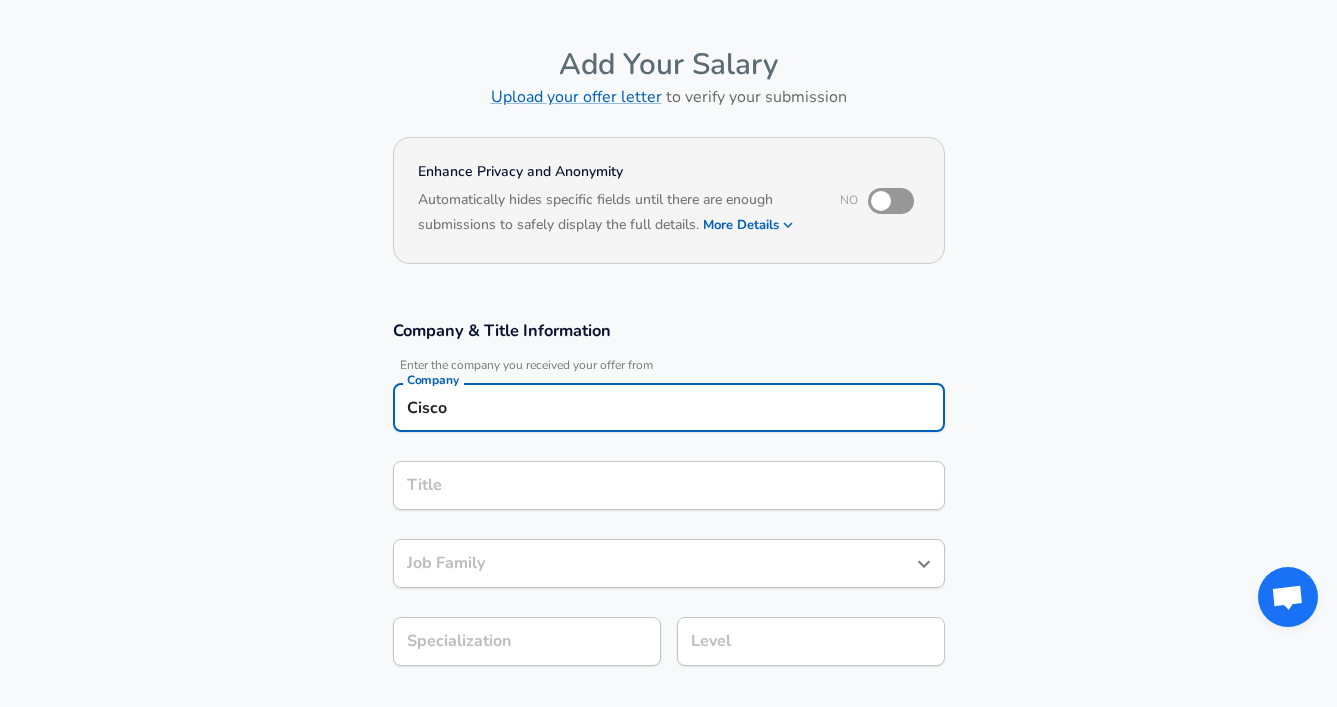 click on "Title" at bounding box center (669, 485) 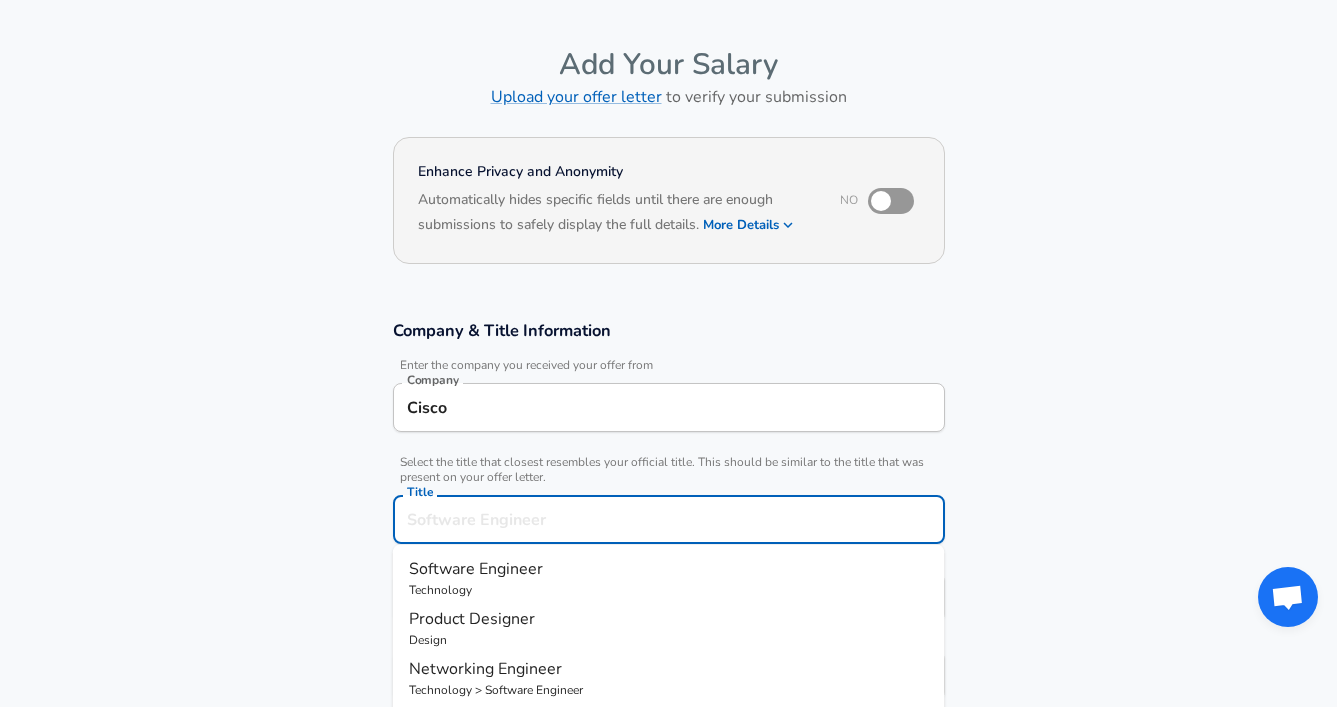 type on "S" 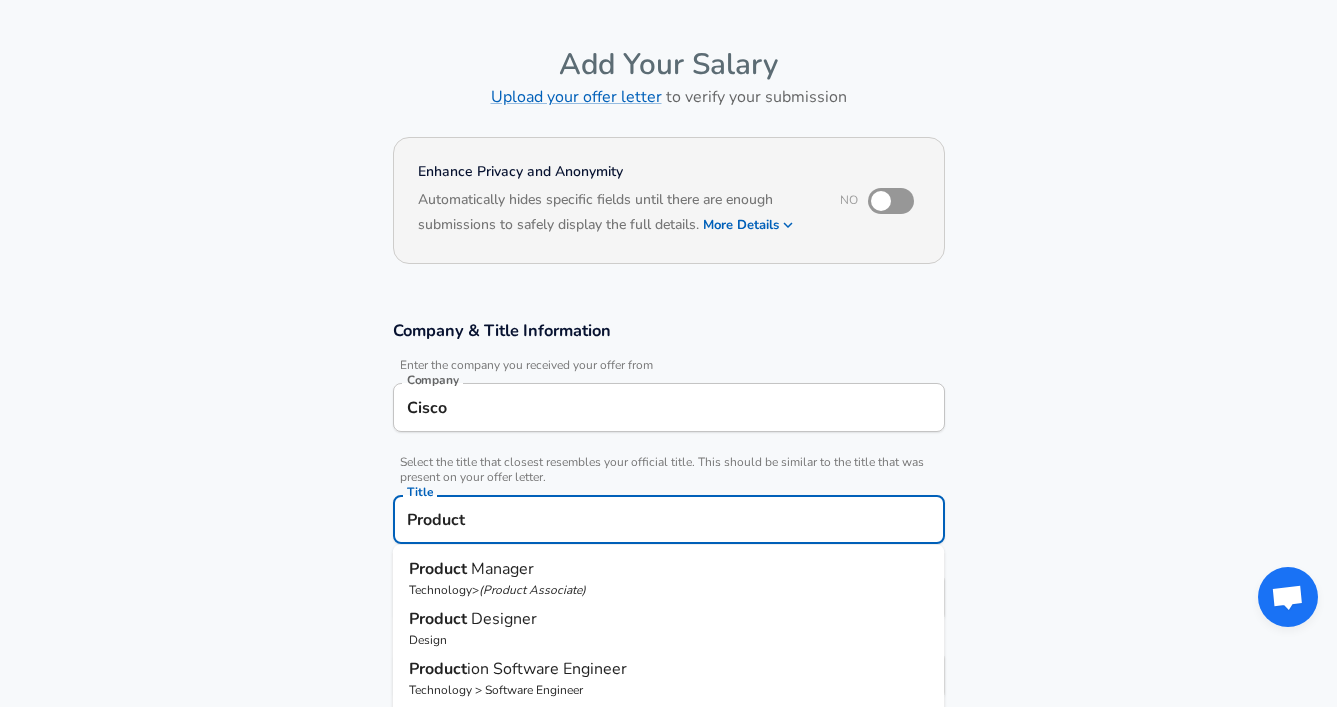 click on "Manager" at bounding box center (502, 569) 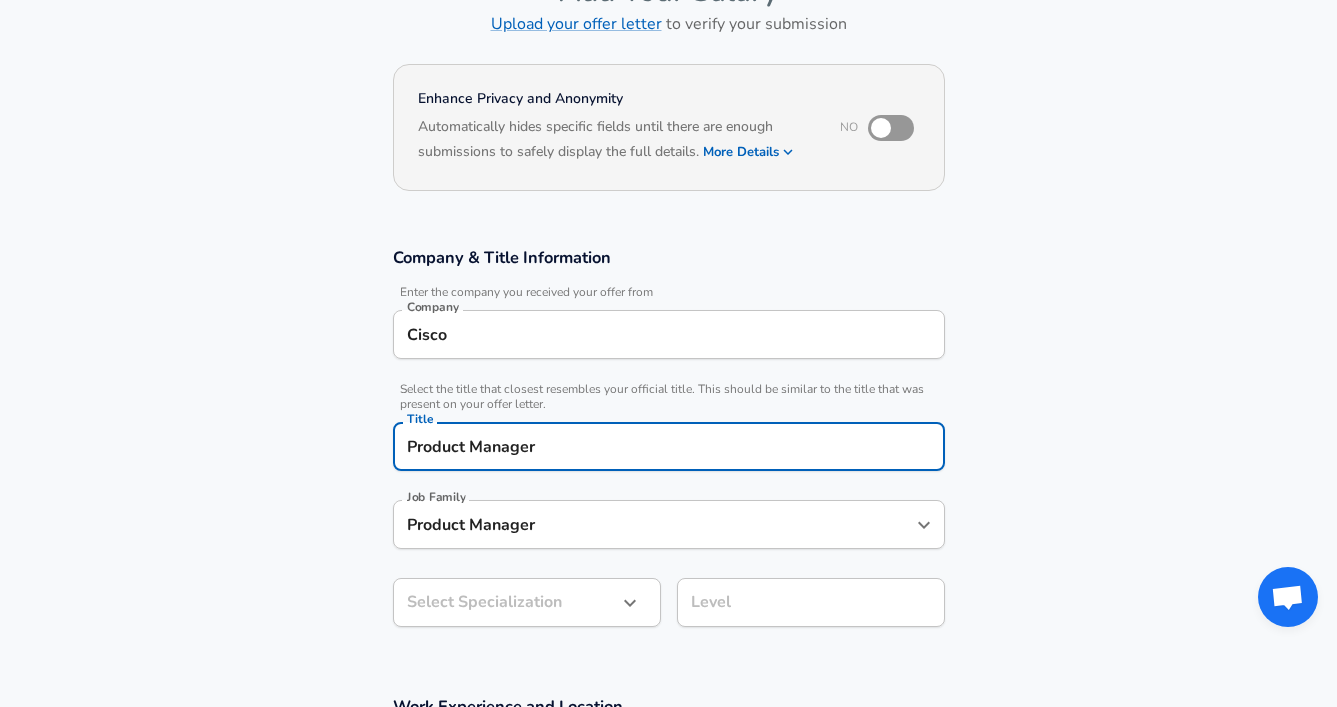 scroll, scrollTop: 171, scrollLeft: 0, axis: vertical 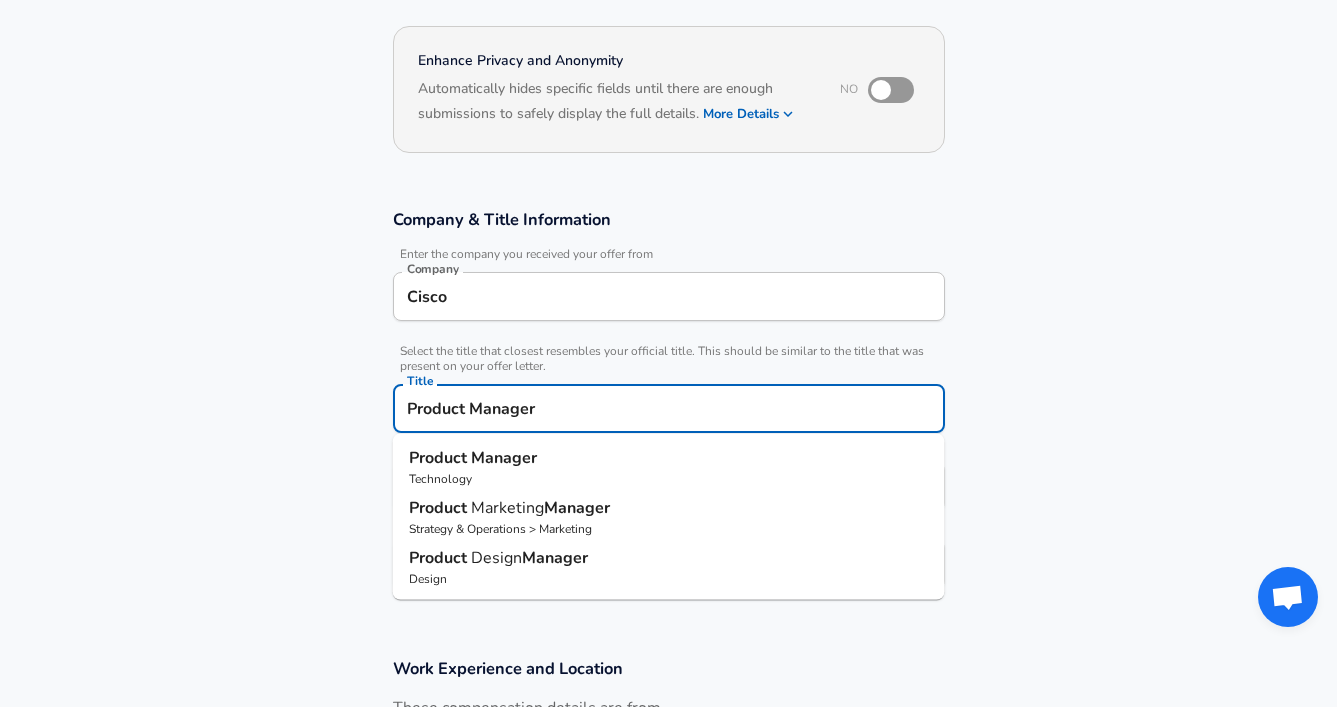 click on "Product Manager" at bounding box center (669, 408) 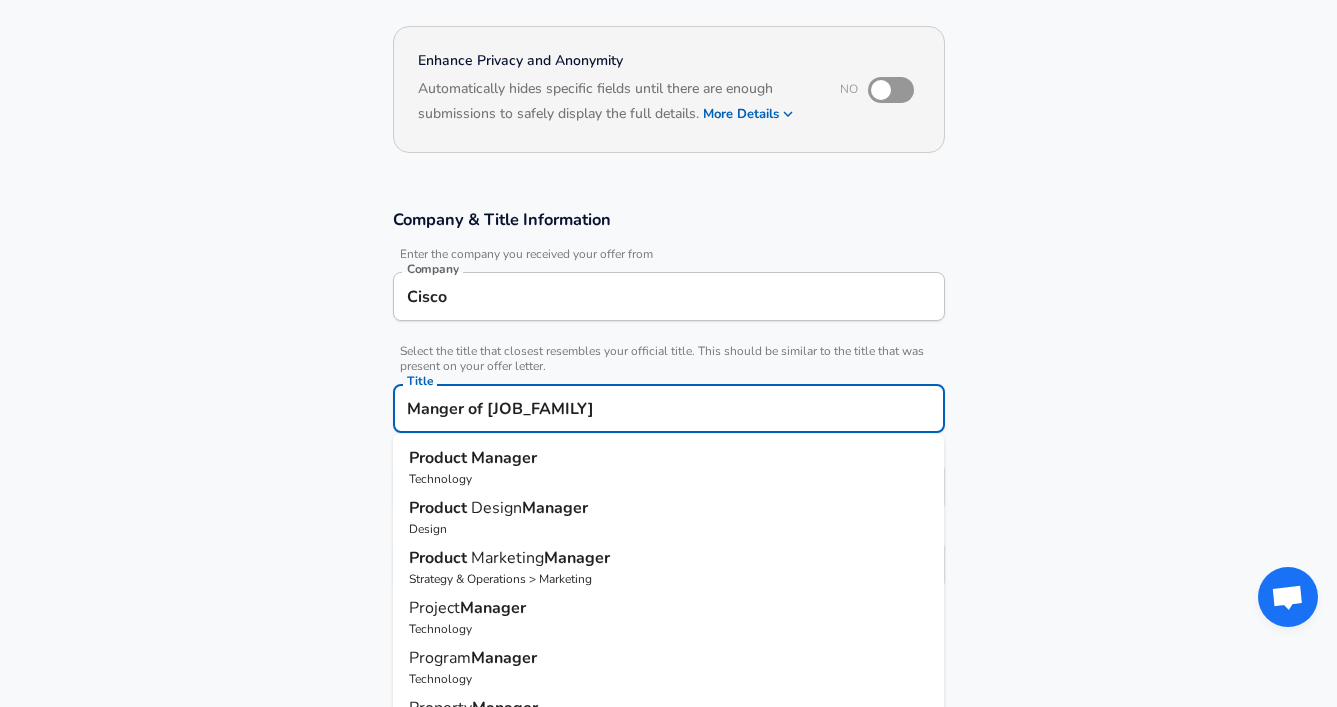 click on "Manger of [JOB_FAMILY]" at bounding box center (669, 408) 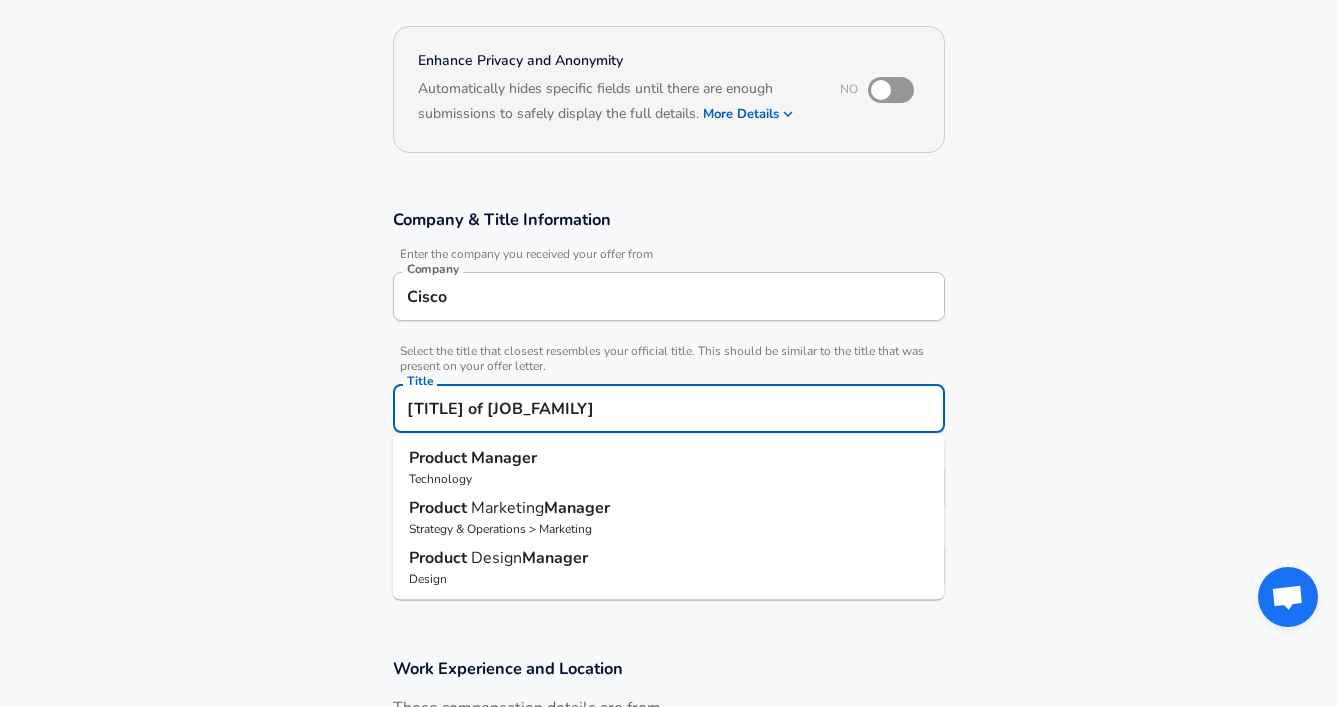 type on "[TITLE] of [JOB_FAMILY]" 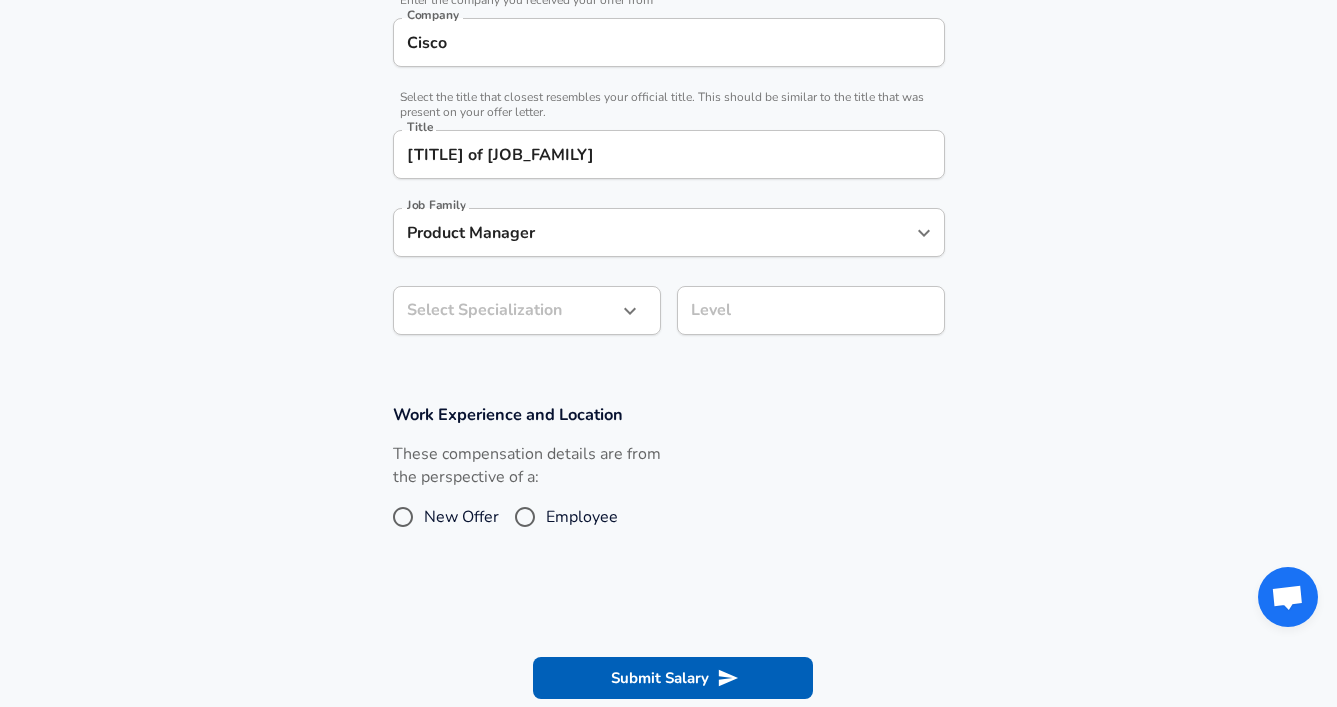 scroll, scrollTop: 455, scrollLeft: 0, axis: vertical 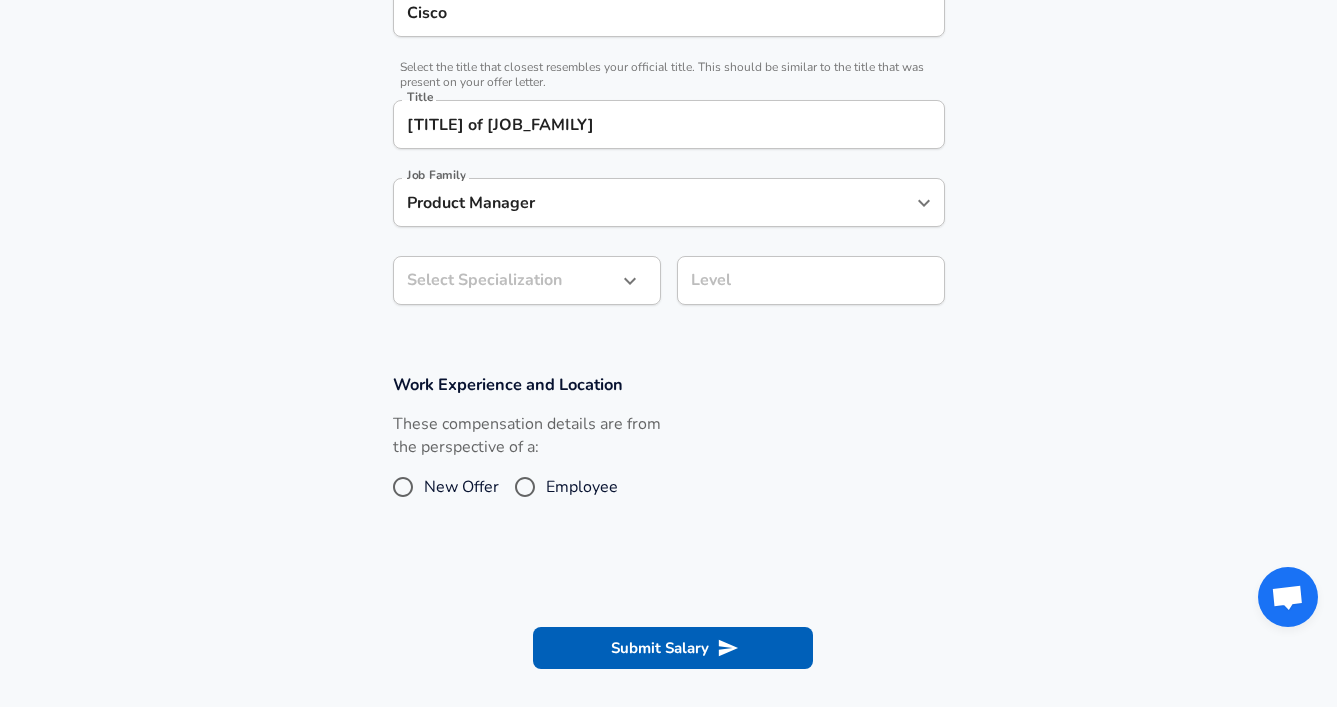 click on "Employee" at bounding box center (525, 487) 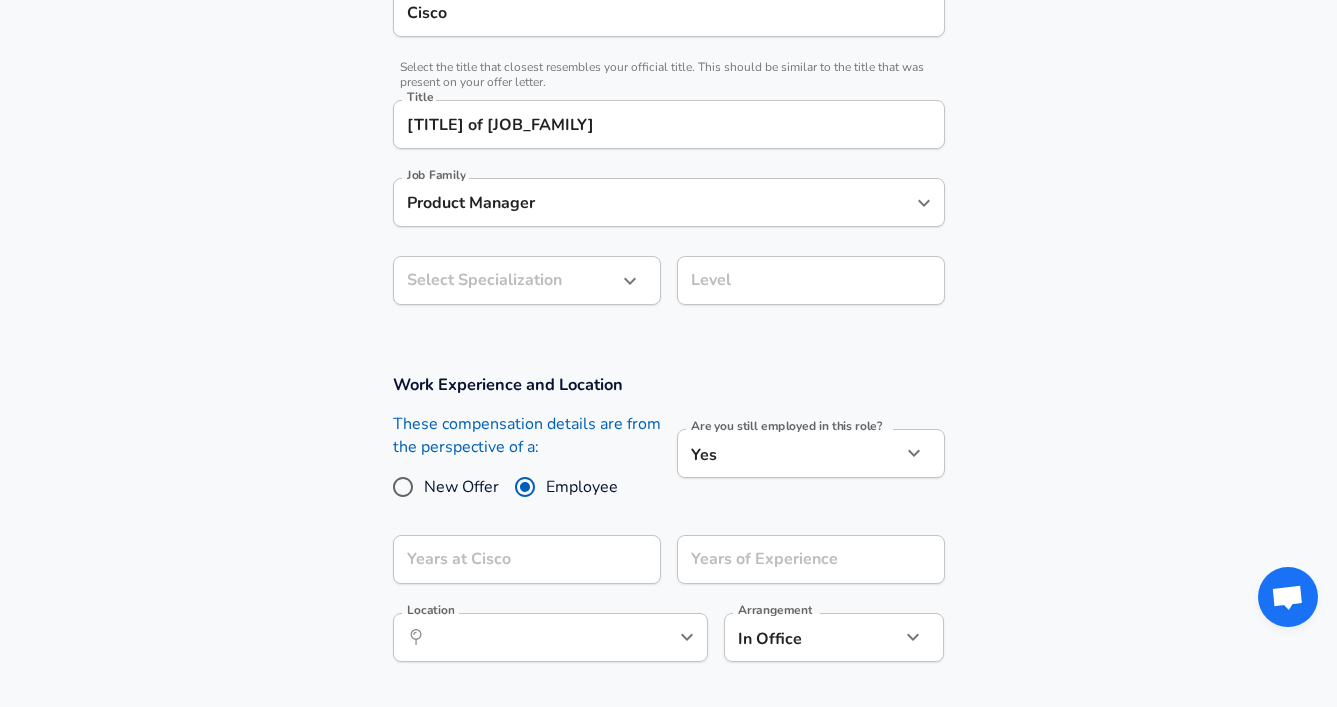 click on "Restart Add Your Salary Upload your offer letter to verify your submission Enhance Privacy and Anonymity No Automatically hides specific fields until there are enough submissions to safely display the full details. More Details Based on your submission and the data points that we have already collected, we will automatically hide and anonymize specific fields if there aren't enough data points to remain sufficiently anonymous. Company & Title Information Enter the company you received your offer from Company Cisco Company Select the title that closest resembles your official title. This should be similar to the title that was present on your offer letter. Title [TITLE] of [JOB_FAMILY] Title Job Family [JOB_FAMILY] Job Family Select Specialization ​ Select Specialization Level Level Work Experience and Location These compensation details are from the perspective of a: New Offer Employee Are you still employed in this role? Yes yes Are you still employed in this role? Years at Cisco Location ​" at bounding box center (668, -102) 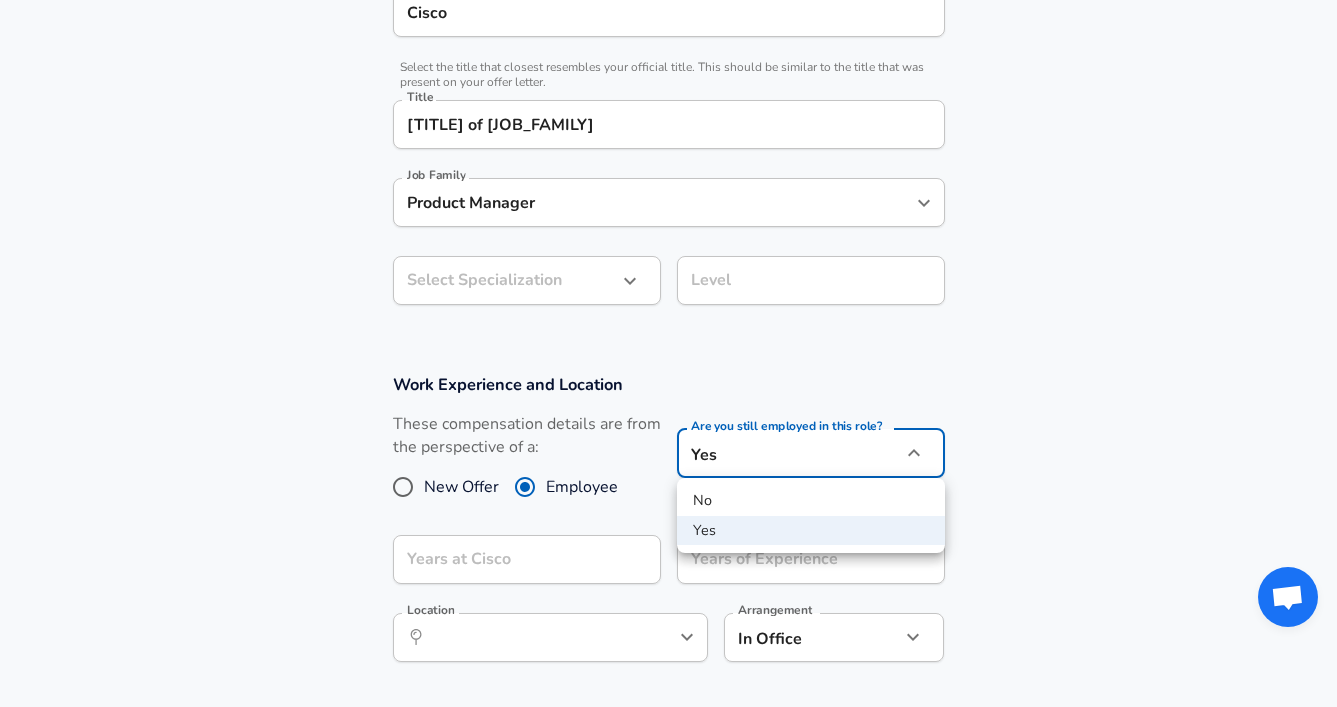 click on "No" at bounding box center (811, 501) 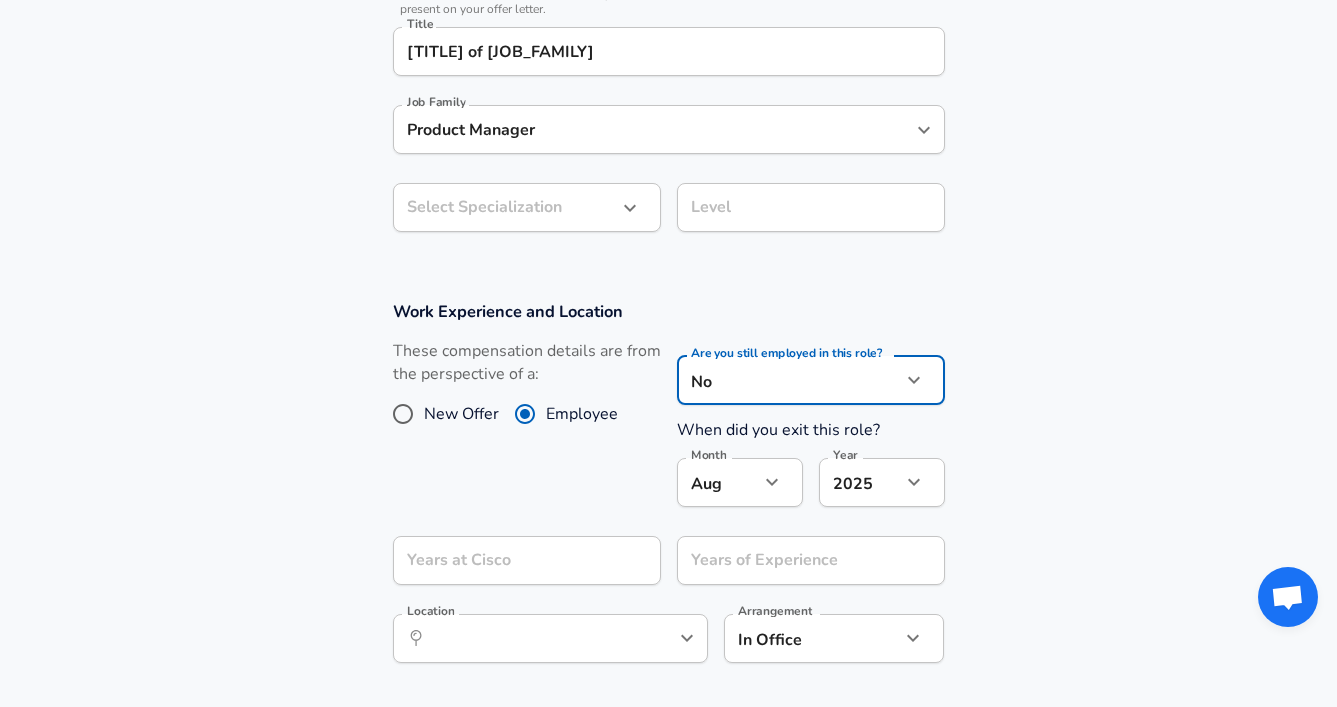 scroll, scrollTop: 586, scrollLeft: 0, axis: vertical 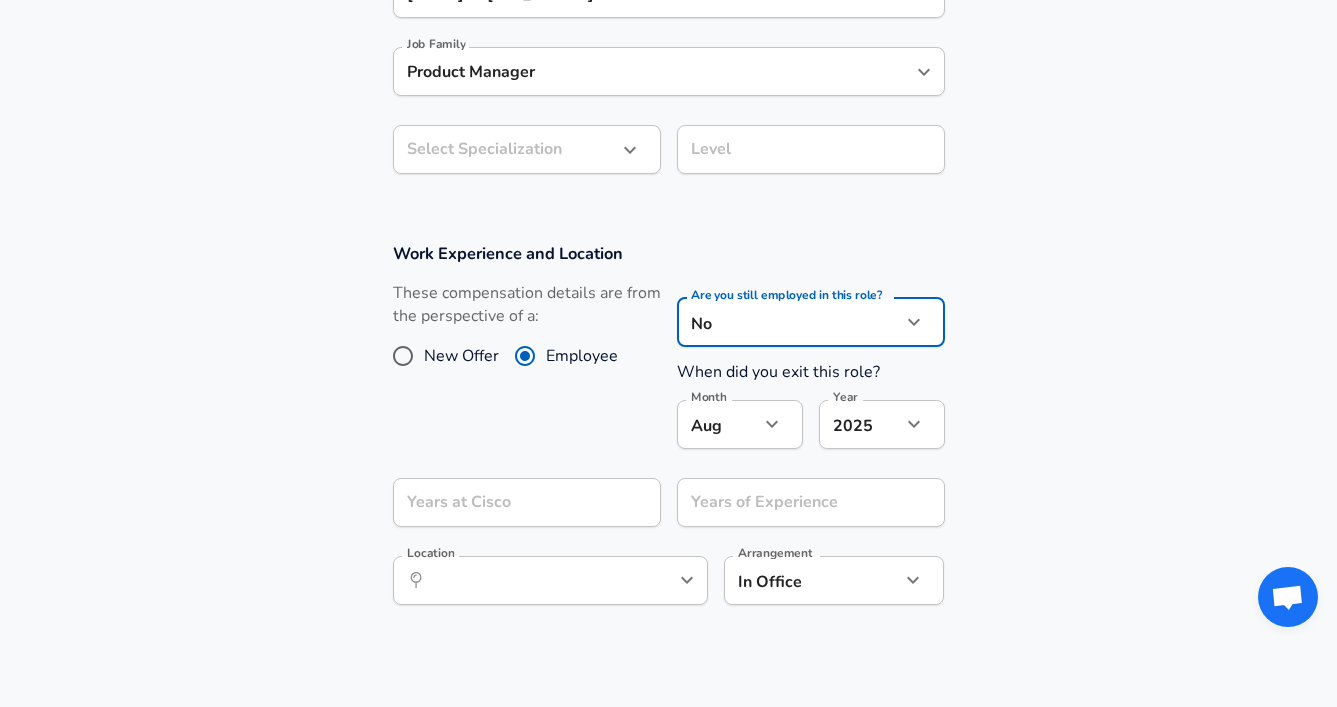 click at bounding box center (914, 424) 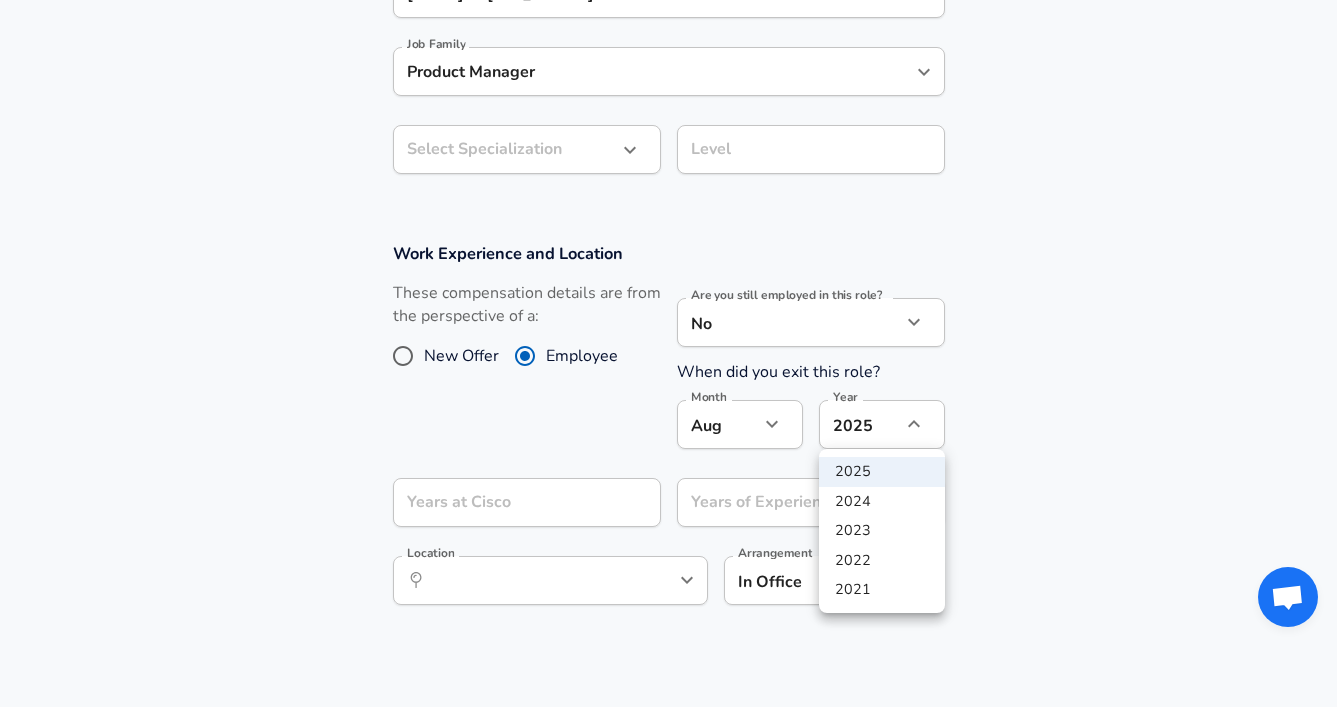 click on "2022" at bounding box center [882, 561] 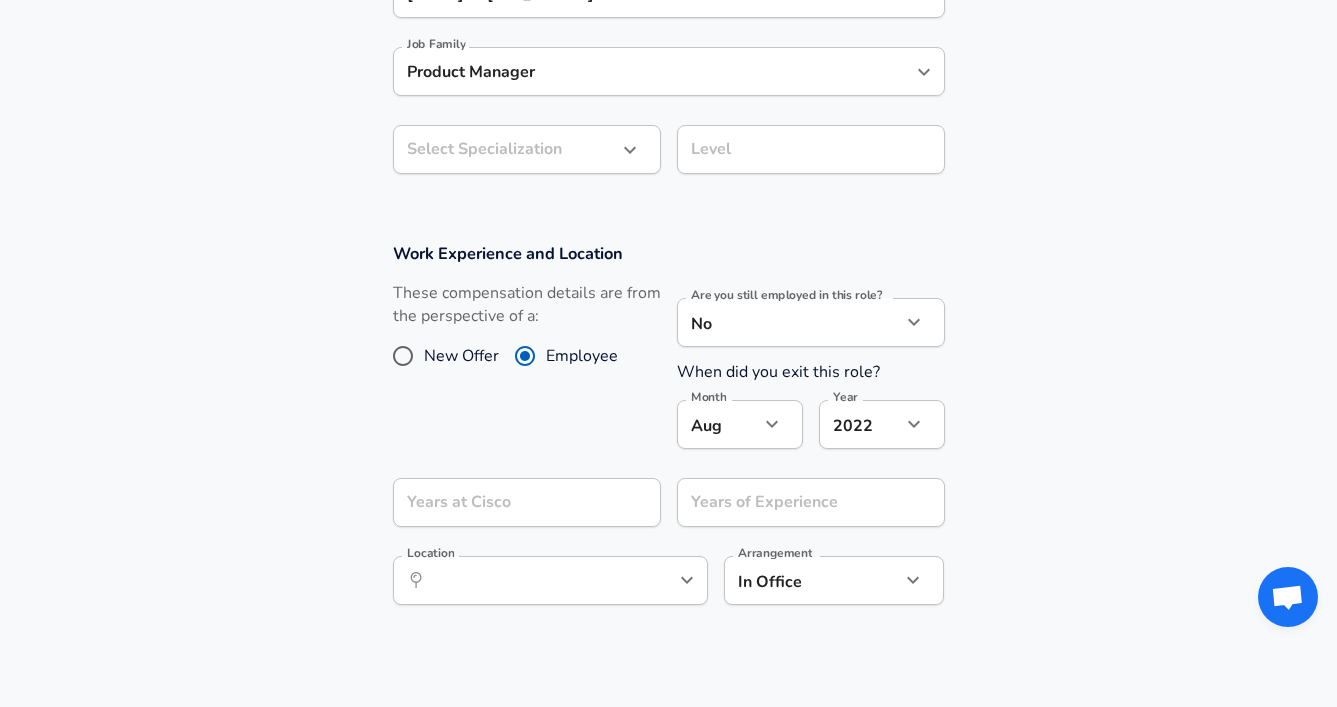 click on "Restart Add Your Salary Upload your offer letter to verify your submission Enhance Privacy and Anonymity No Automatically hides specific fields until there are enough submissions to safely display the full details. More Details Based on your submission and the data points that we have already collected, we will automatically hide and anonymize specific fields if there aren't enough data points to remain sufficiently anonymous. Company & Title Information Enter the company you received your offer from Company Cisco Company Select the title that closest resembles your official title. This should be similar to the title that was present on your offer letter. Title [TITLE] of [JOB_FAMILY] Title Job Family [JOB_FAMILY] Job Family Select Specialization ​ Select Specialization Level Level Work Experience and Location These compensation details are from the perspective of a: New Offer Employee Are you still employed in this role? No no Are you still employed in this role? When did you exit this role?" at bounding box center (668, -233) 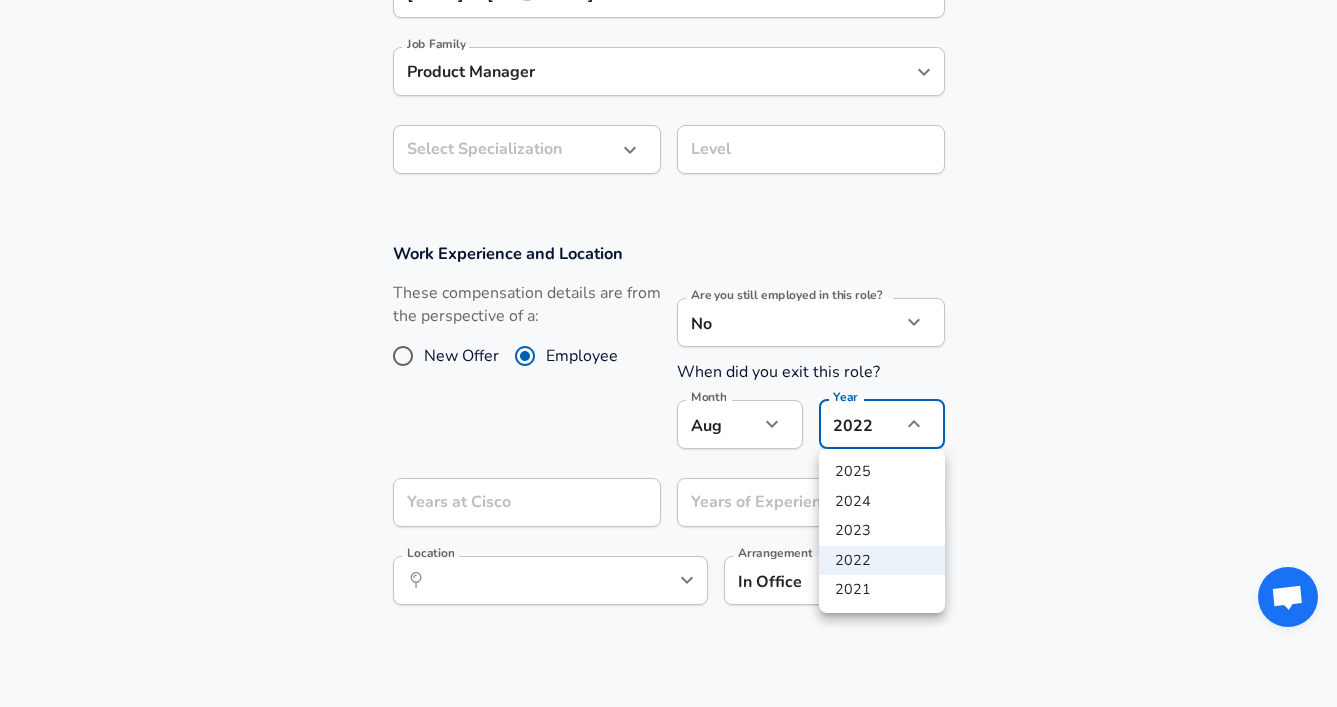 click at bounding box center (668, 353) 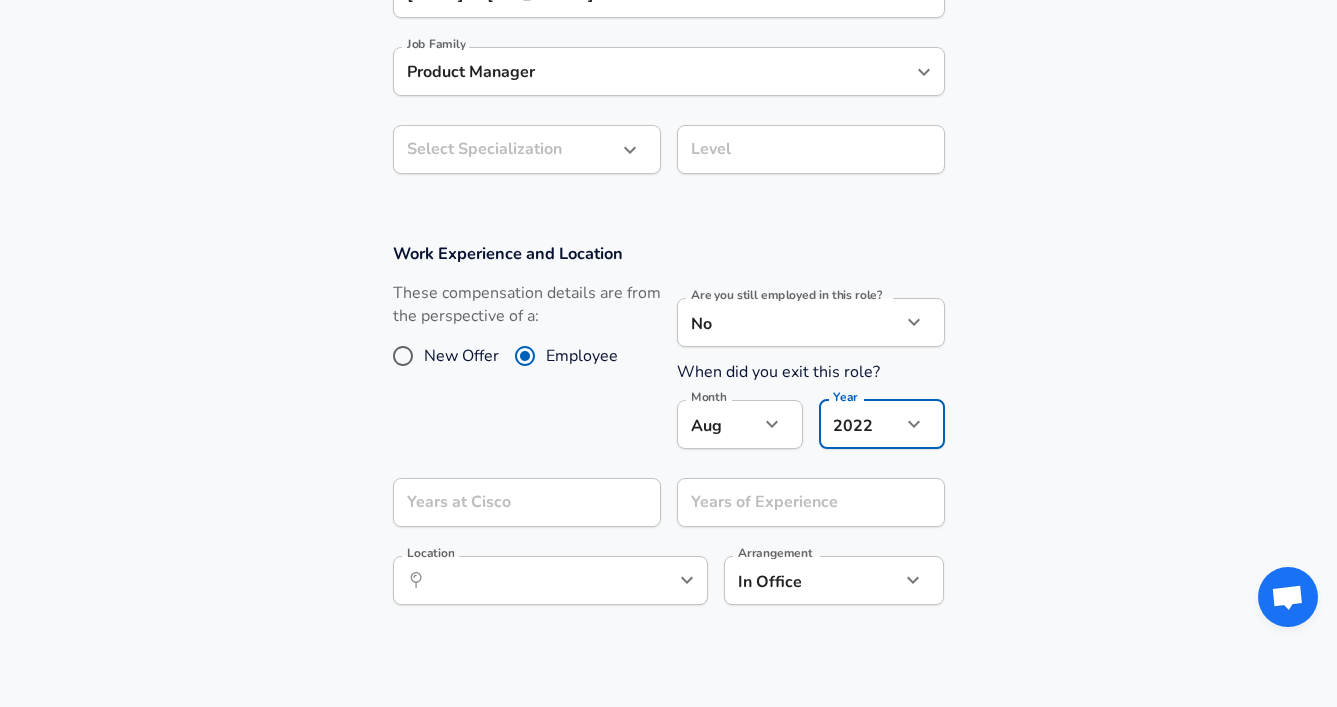 click on "Restart Add Your Salary Upload your offer letter to verify your submission Enhance Privacy and Anonymity No Automatically hides specific fields until there are enough submissions to safely display the full details. More Details Based on your submission and the data points that we have already collected, we will automatically hide and anonymize specific fields if there aren't enough data points to remain sufficiently anonymous. Company & Title Information Enter the company you received your offer from Company Cisco Company Select the title that closest resembles your official title. This should be similar to the title that was present on your offer letter. Title [TITLE] of [JOB_FAMILY] Title Job Family [JOB_FAMILY] Job Family Select Specialization ​ Select Specialization Level Level Work Experience and Location These compensation details are from the perspective of a: New Offer Employee Are you still employed in this role? No no Are you still employed in this role? When did you exit this role?" at bounding box center [668, -233] 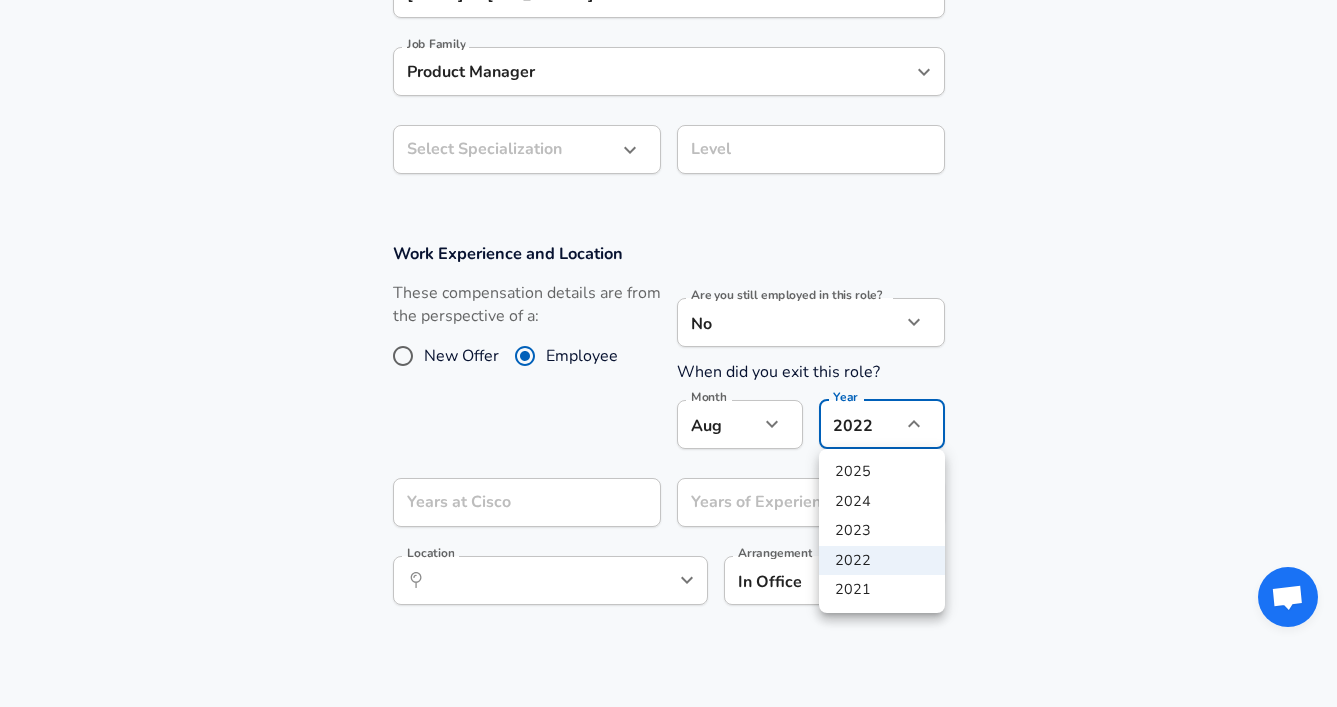 type 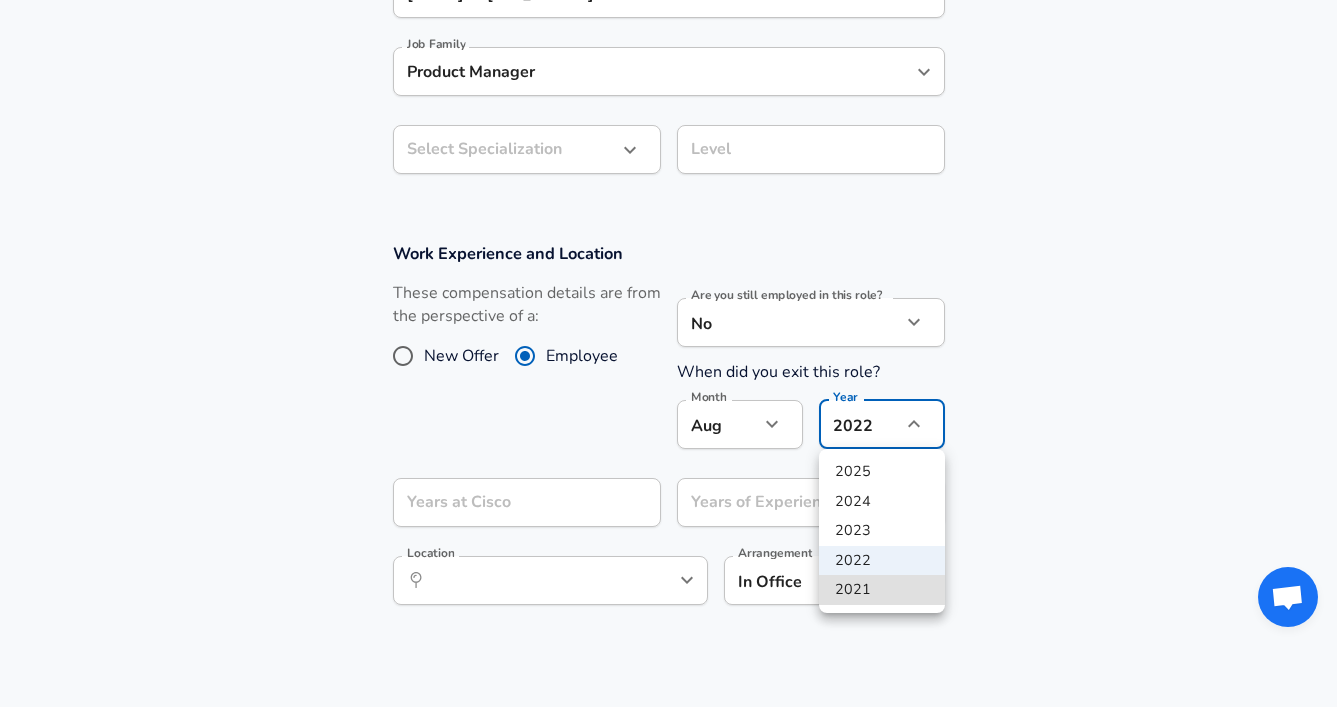 type 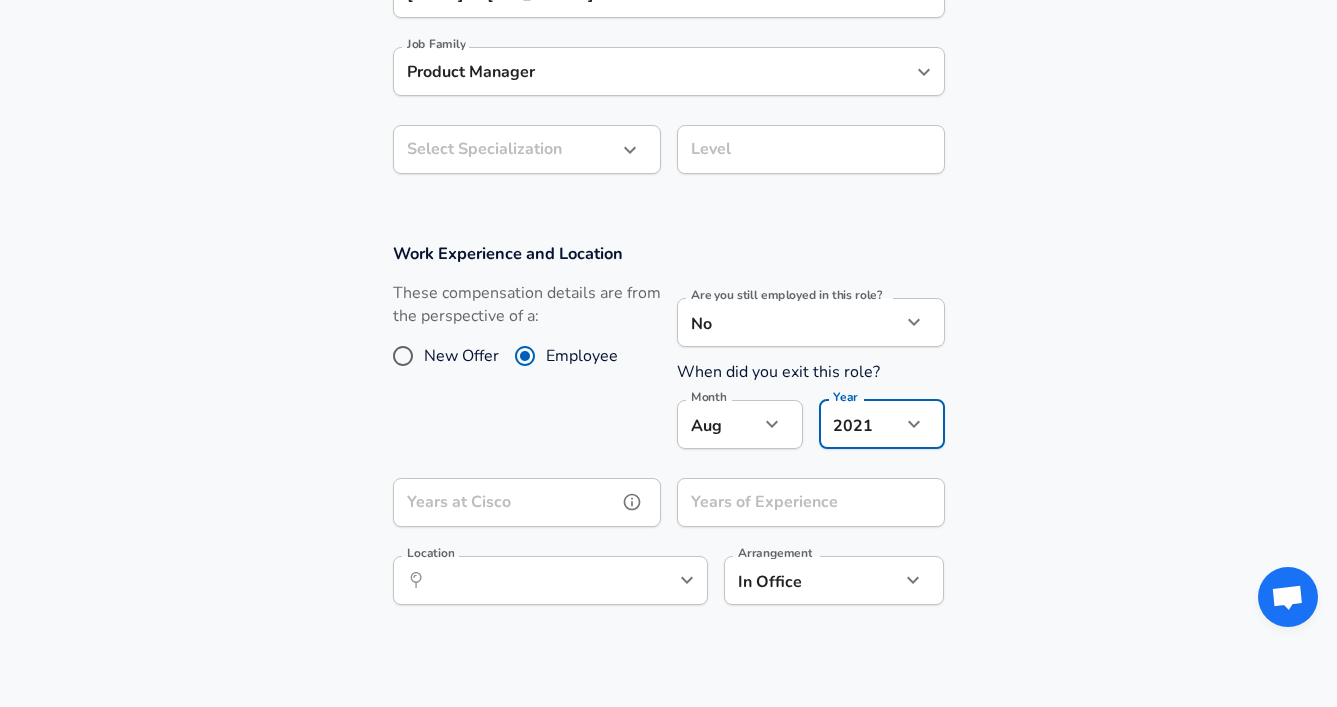 click on "Years at Cisco" at bounding box center [505, 502] 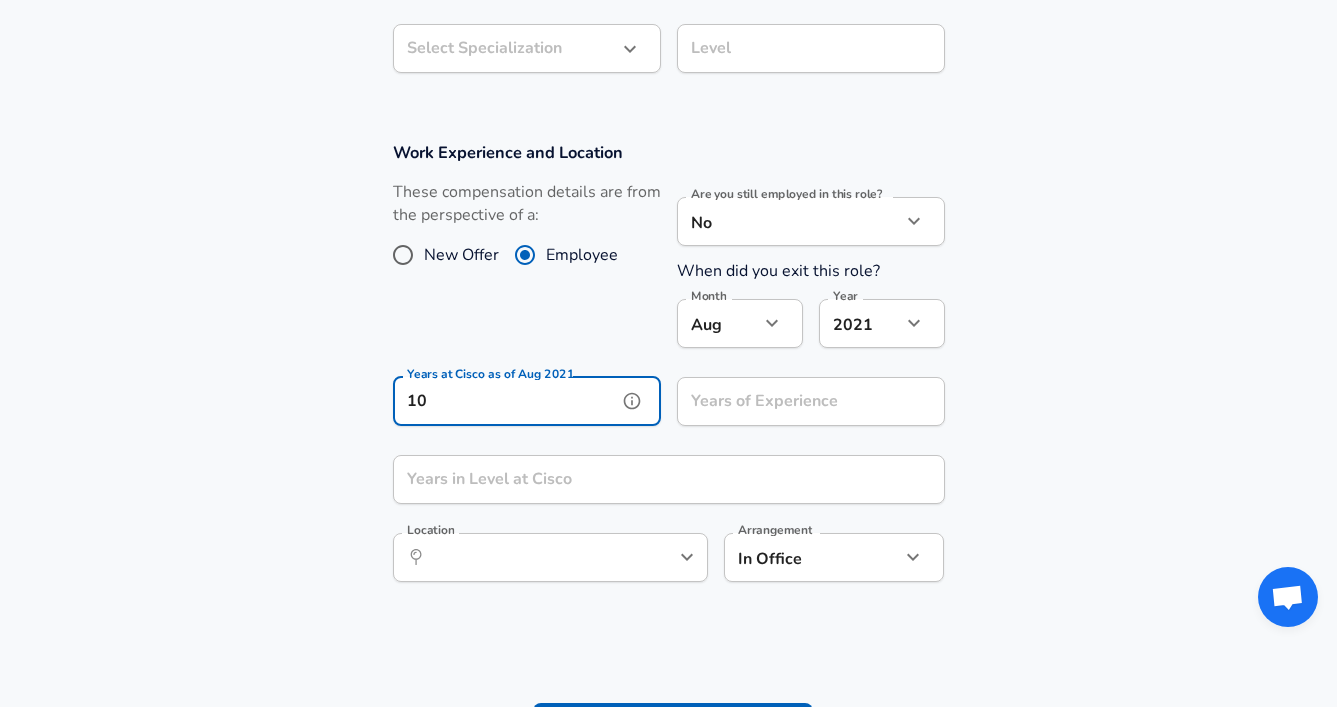 scroll, scrollTop: 749, scrollLeft: 0, axis: vertical 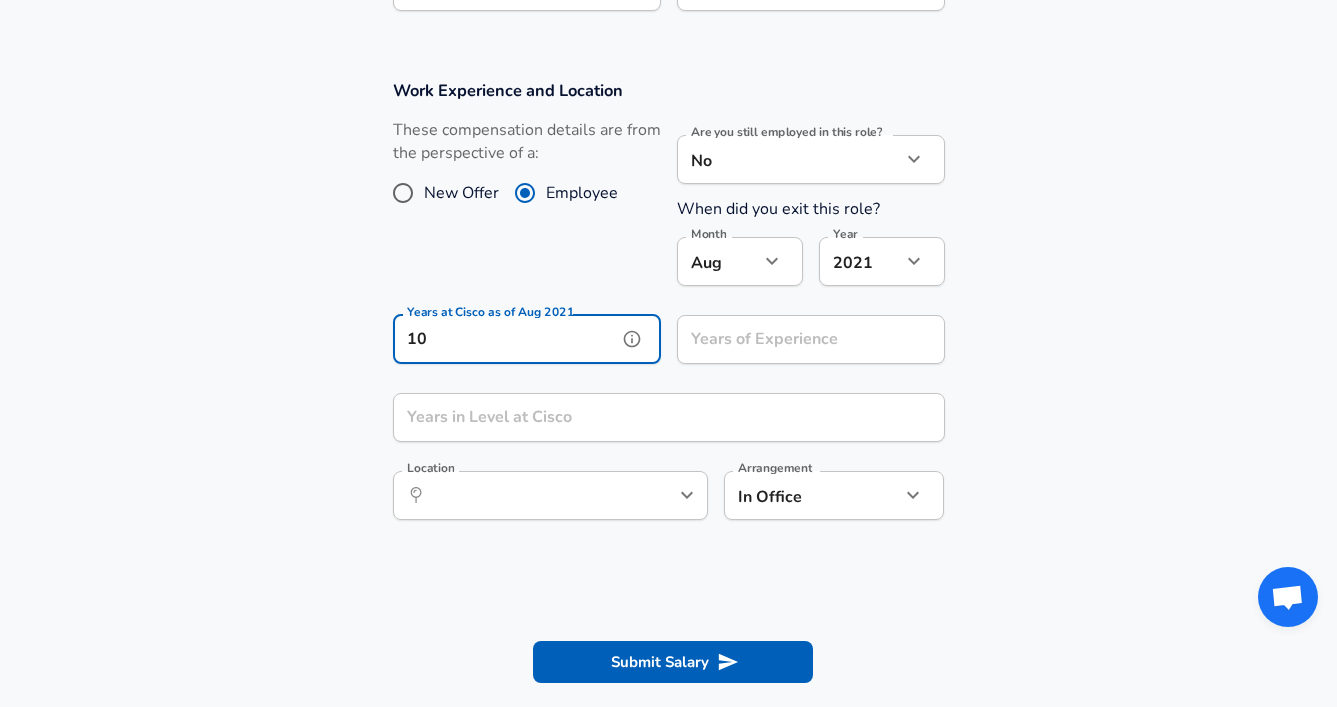 type on "10" 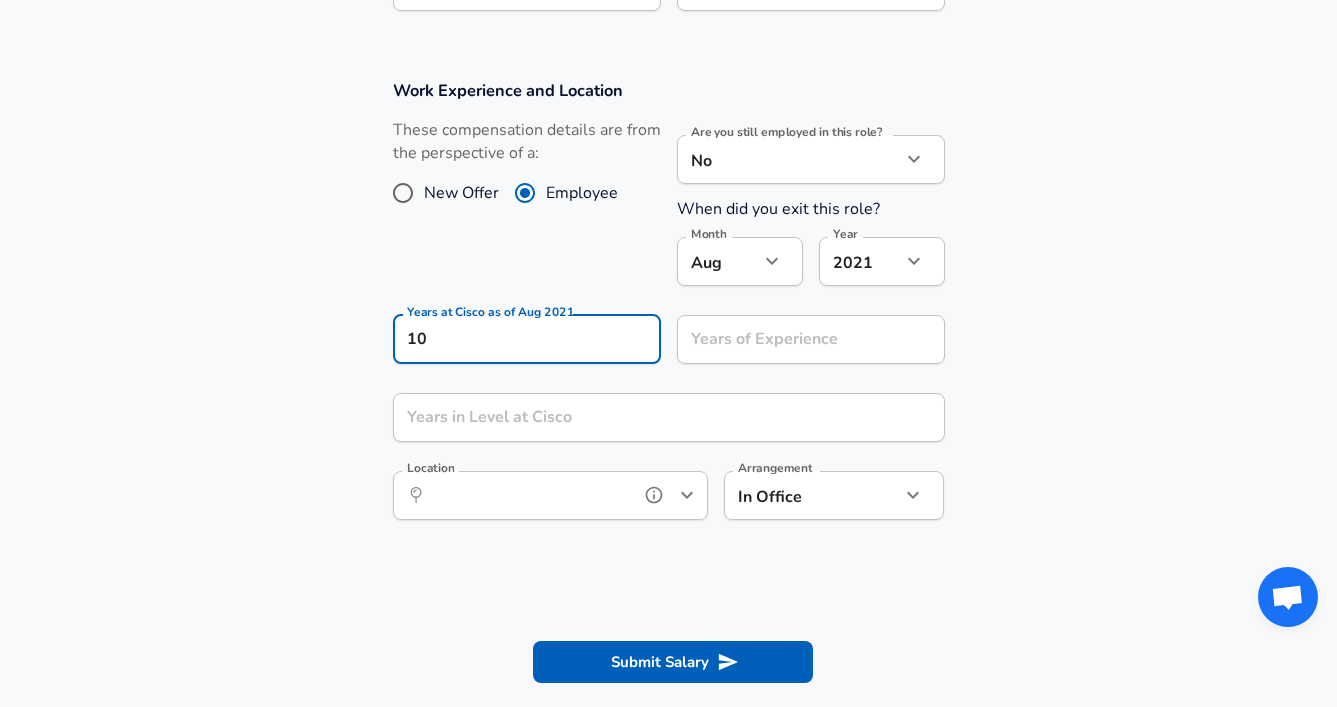 click on "Location" at bounding box center [528, 495] 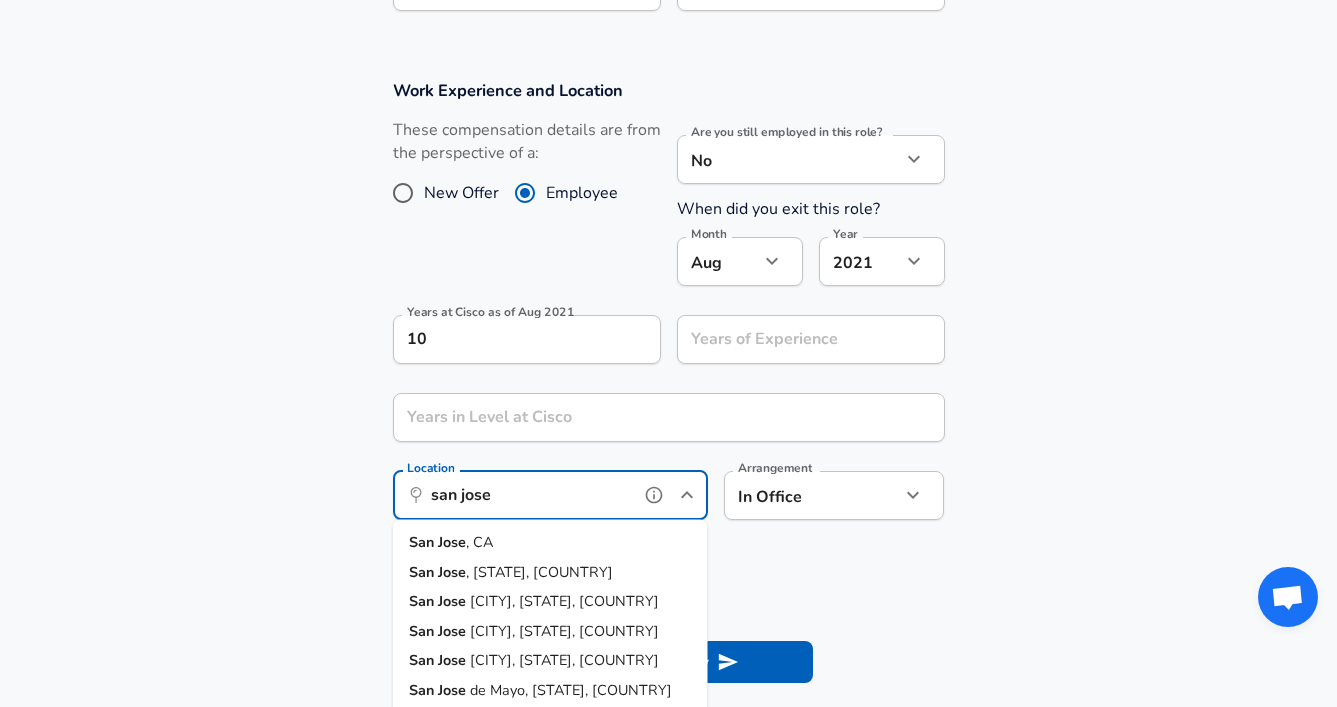 click on "San Jose, [STATE]" at bounding box center (550, 543) 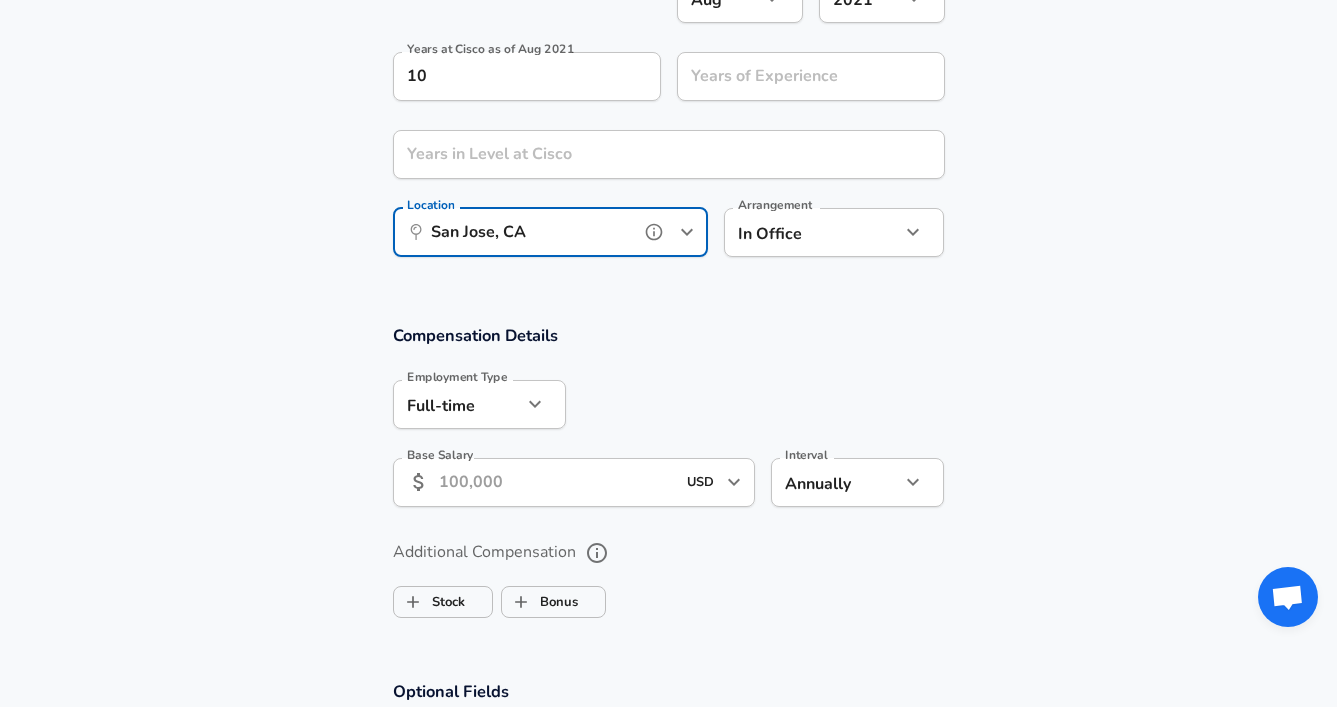 scroll, scrollTop: 1023, scrollLeft: 0, axis: vertical 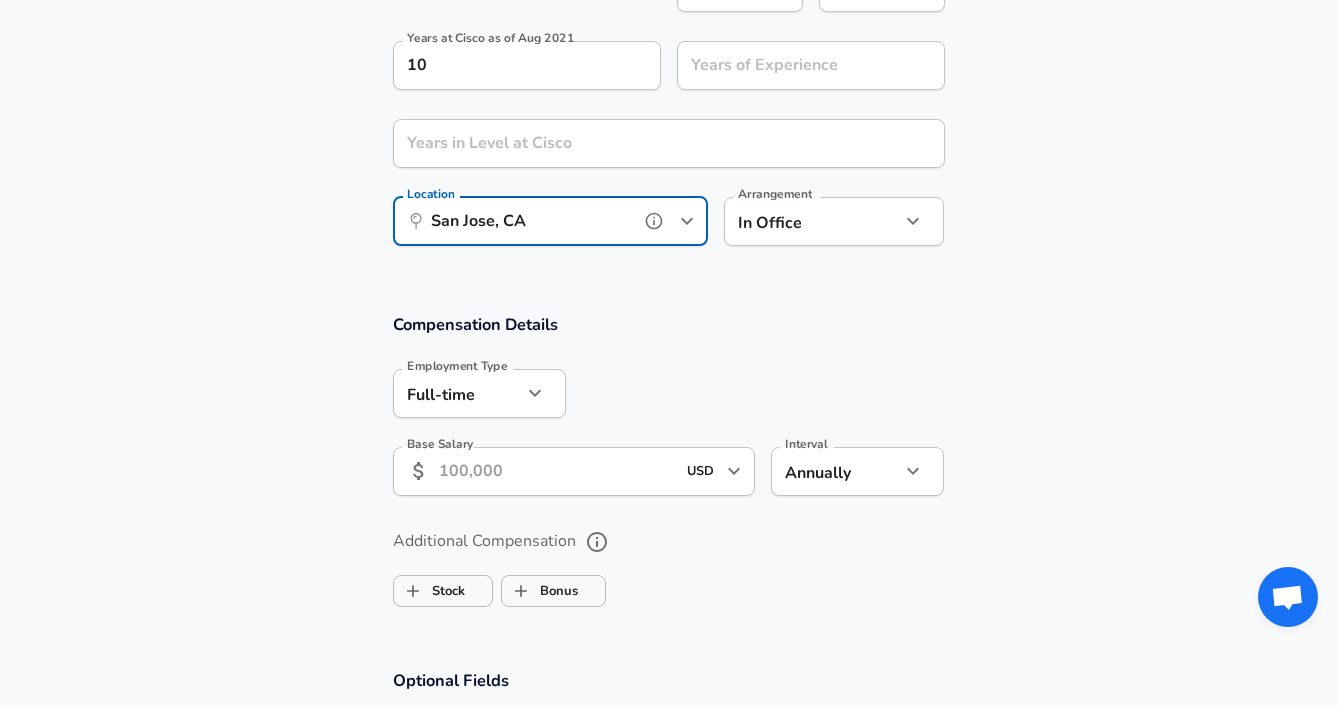 type on "San Jose, CA" 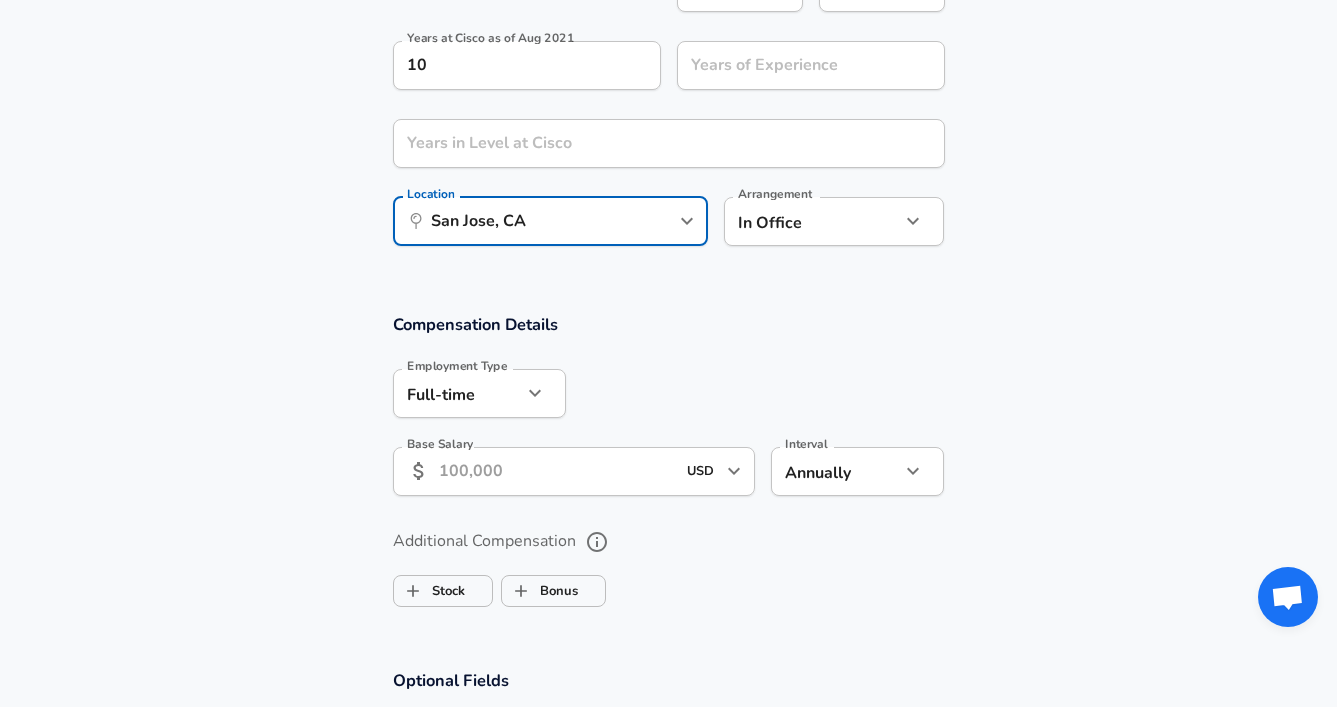 click on "Base Salary" at bounding box center [557, 471] 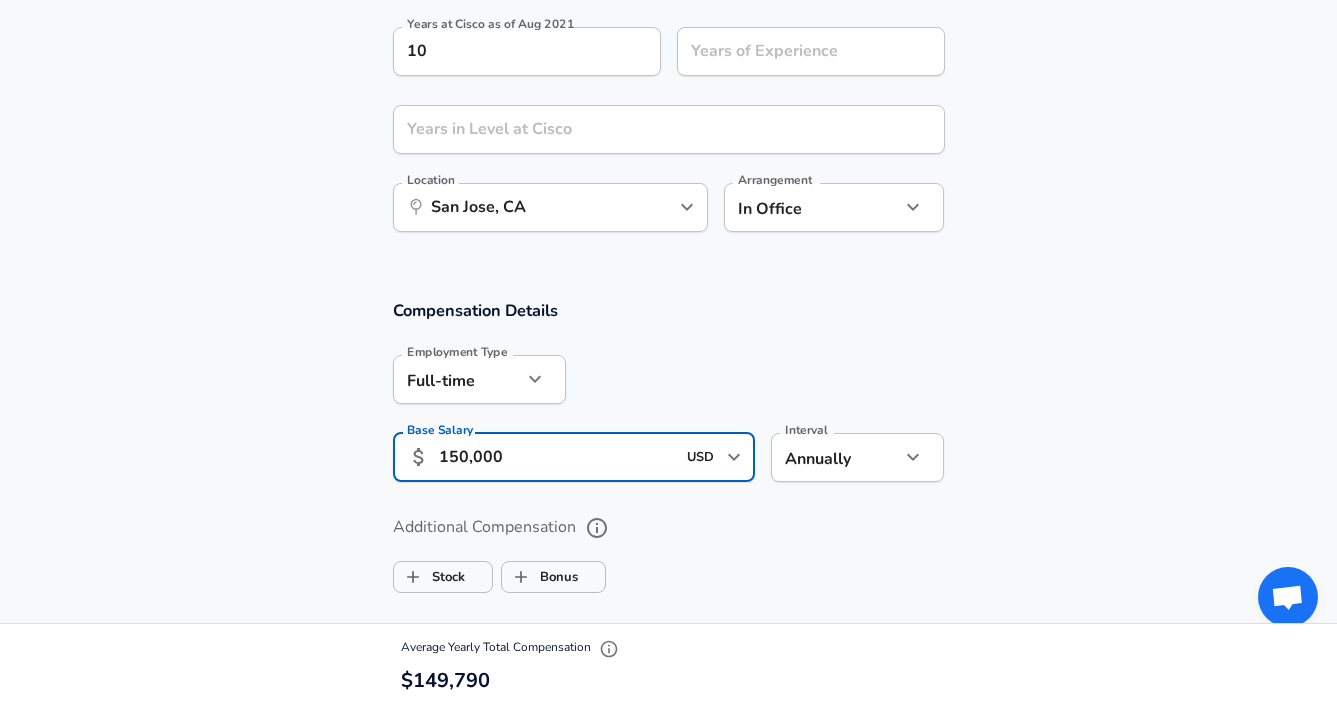 scroll, scrollTop: 1145, scrollLeft: 0, axis: vertical 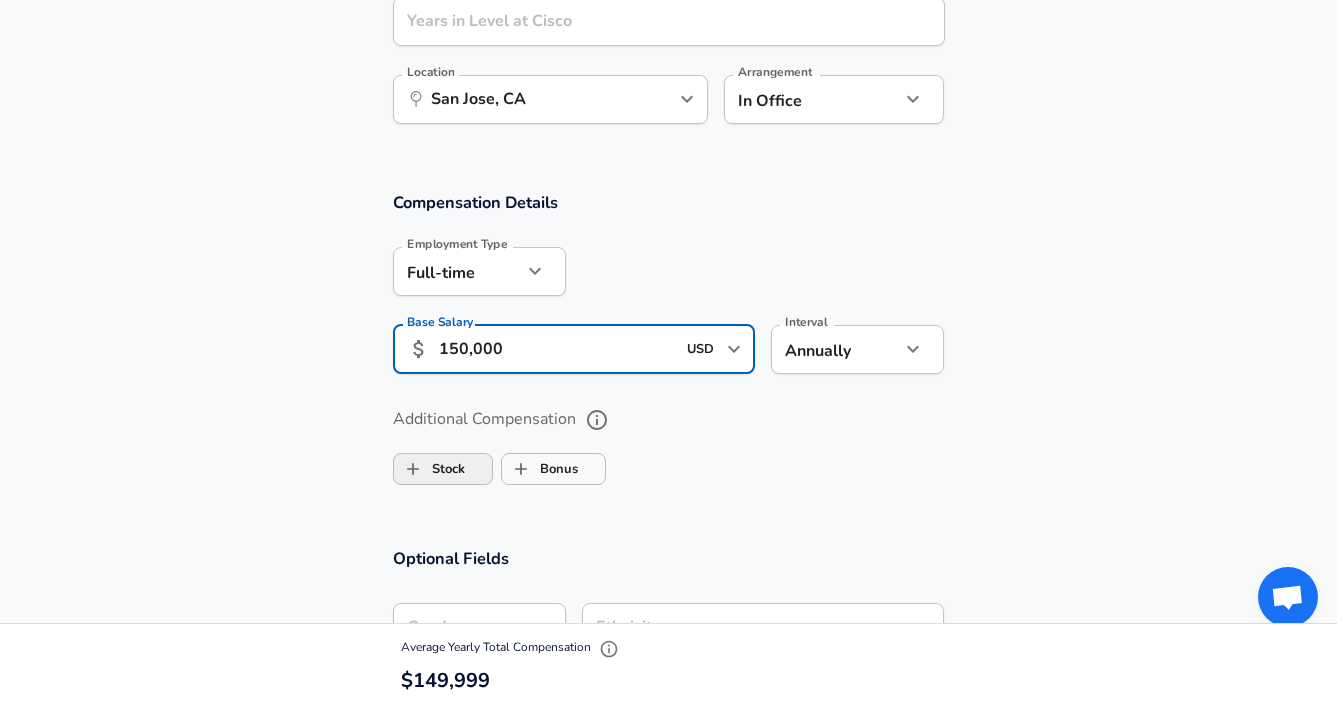 type on "150,000" 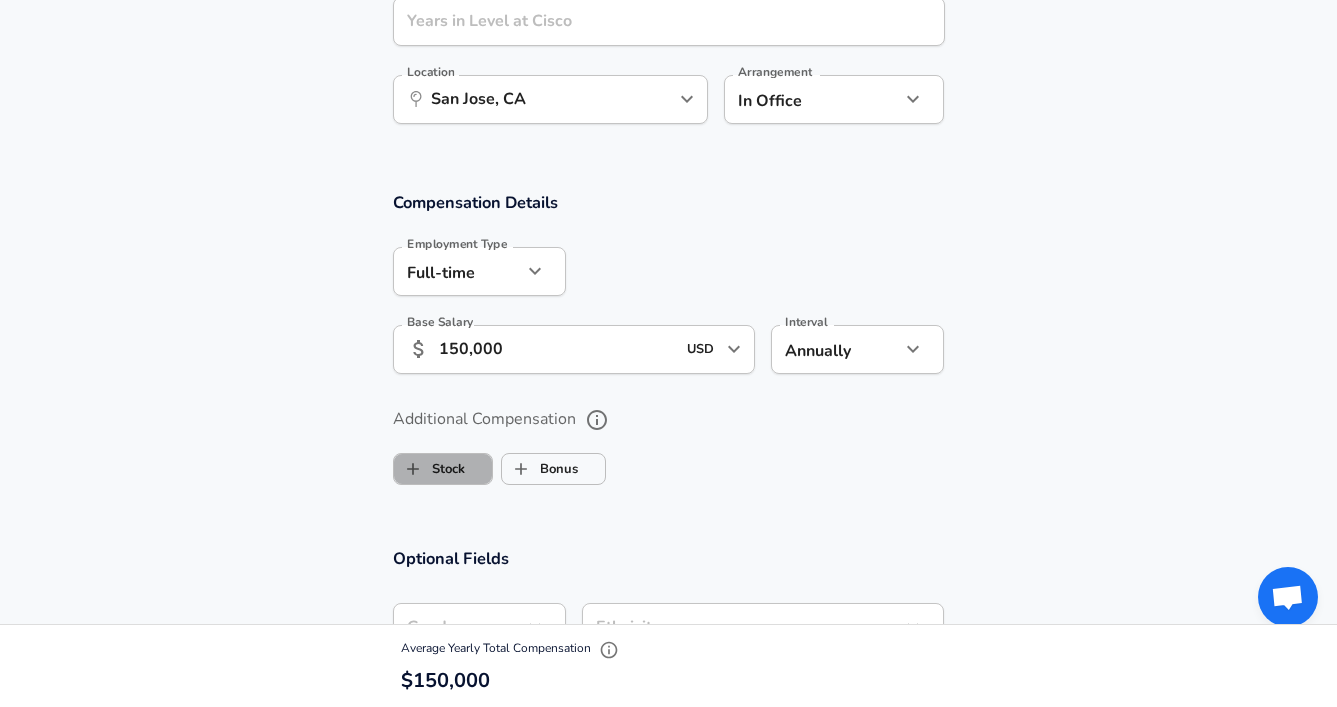 click on "Stock" at bounding box center (429, 469) 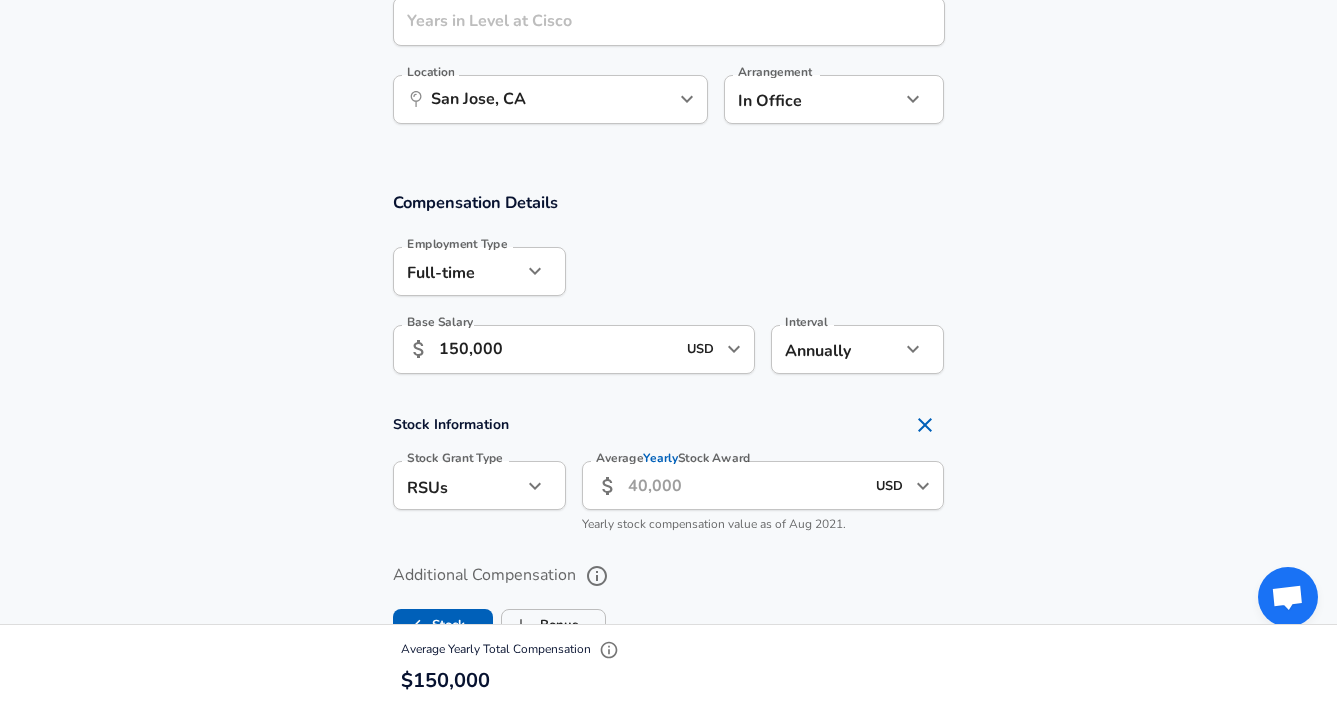 click on "Average  Yearly  Stock Award" at bounding box center [746, 485] 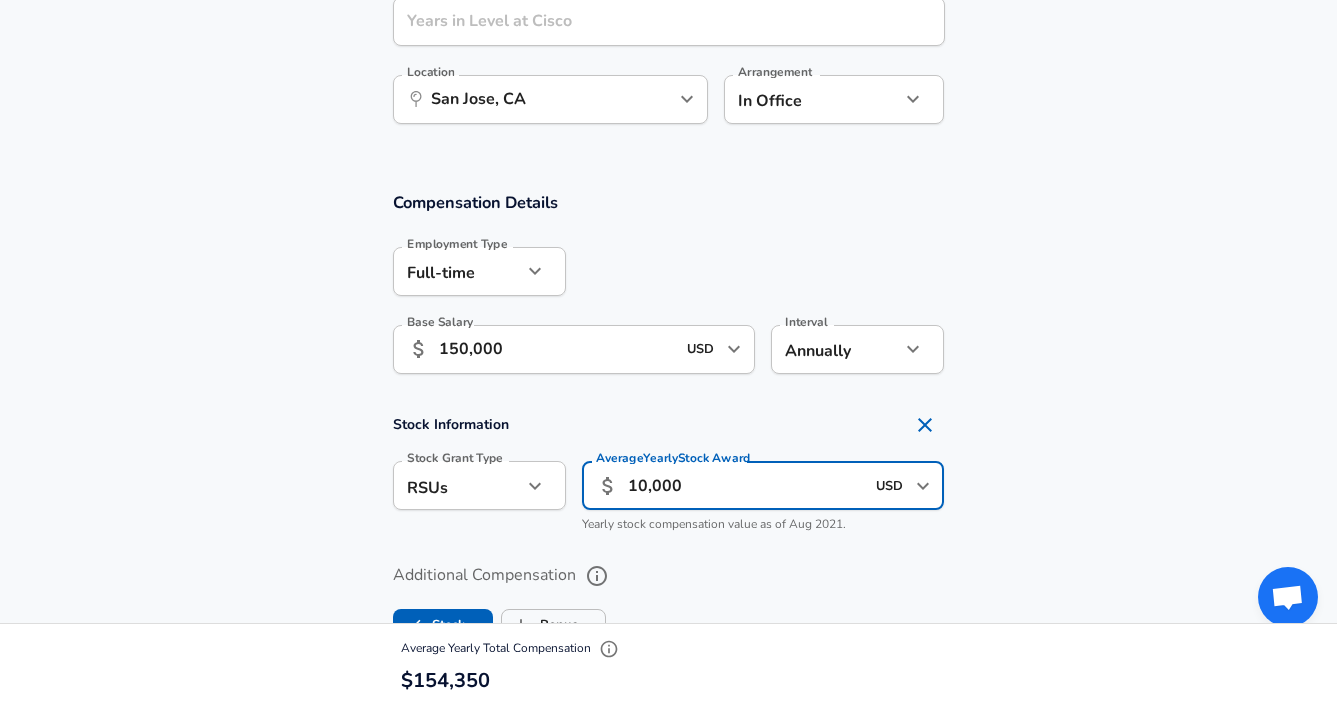 type on "10,000" 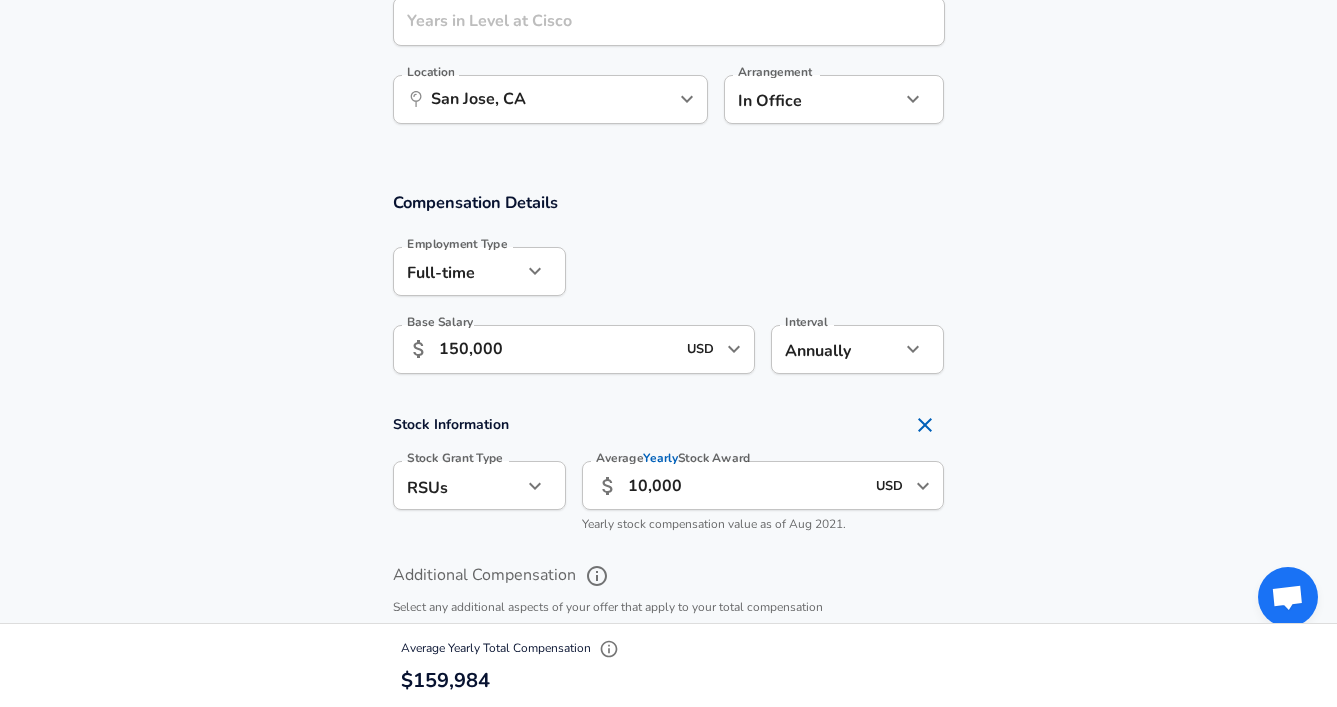 scroll, scrollTop: 1239, scrollLeft: 0, axis: vertical 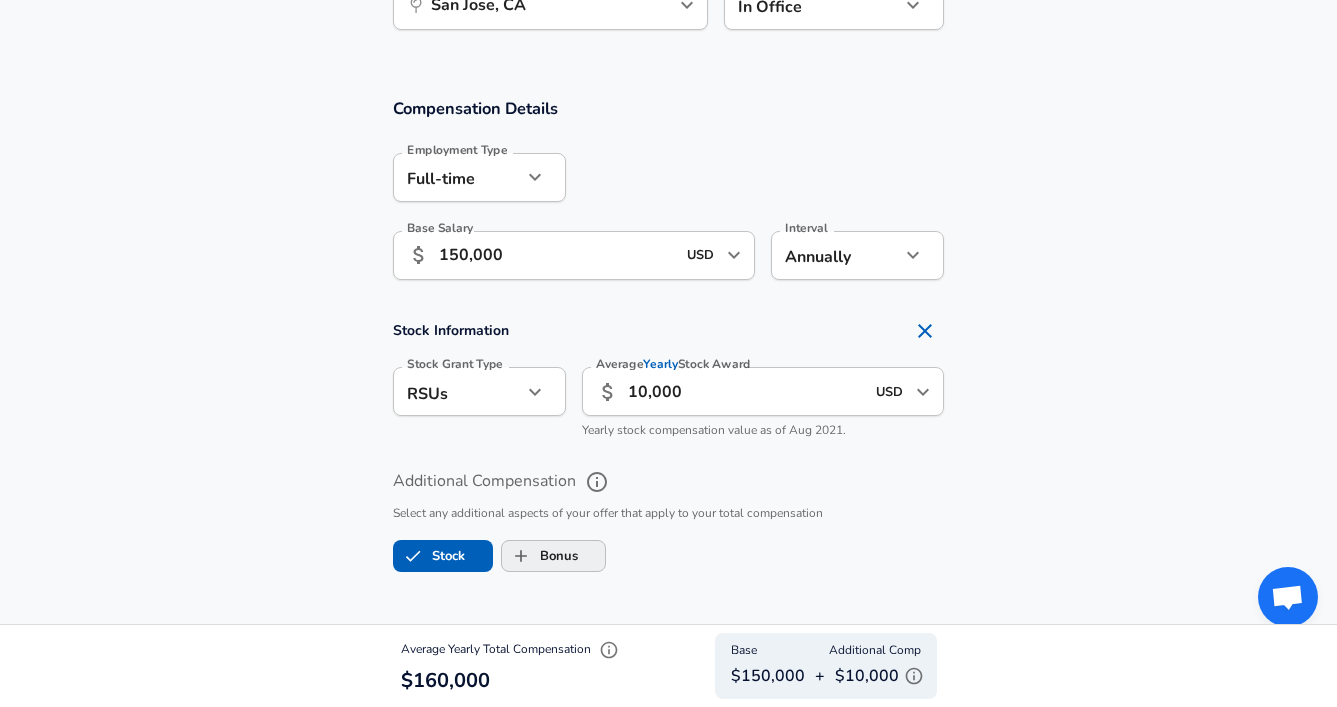 click on "Bonus" at bounding box center [521, 556] 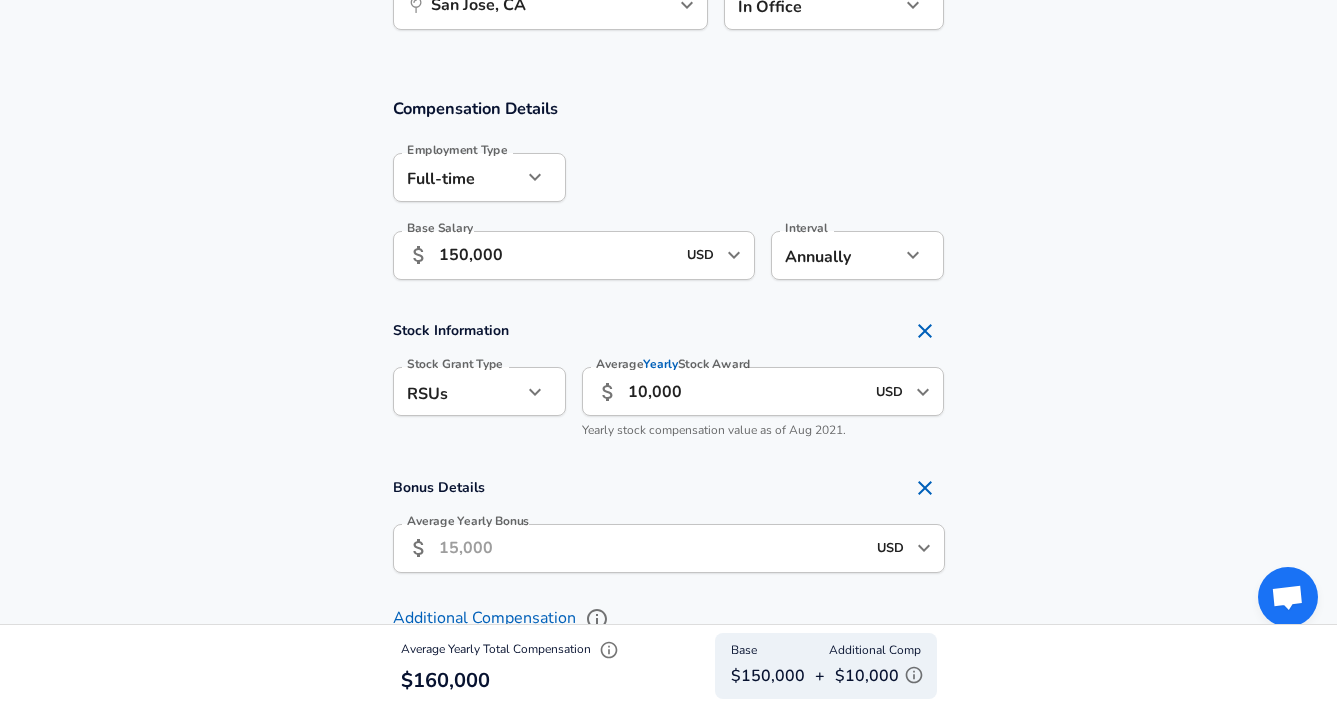 checkbox on "true" 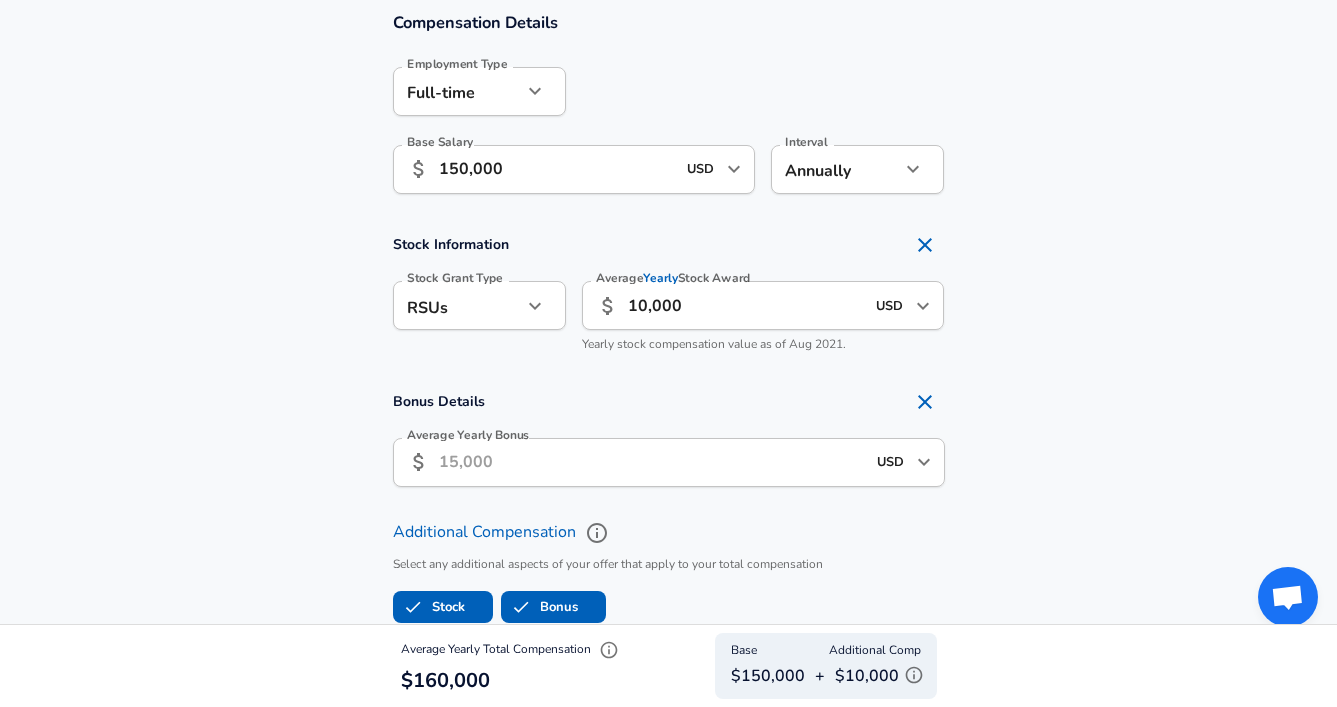 scroll, scrollTop: 1360, scrollLeft: 0, axis: vertical 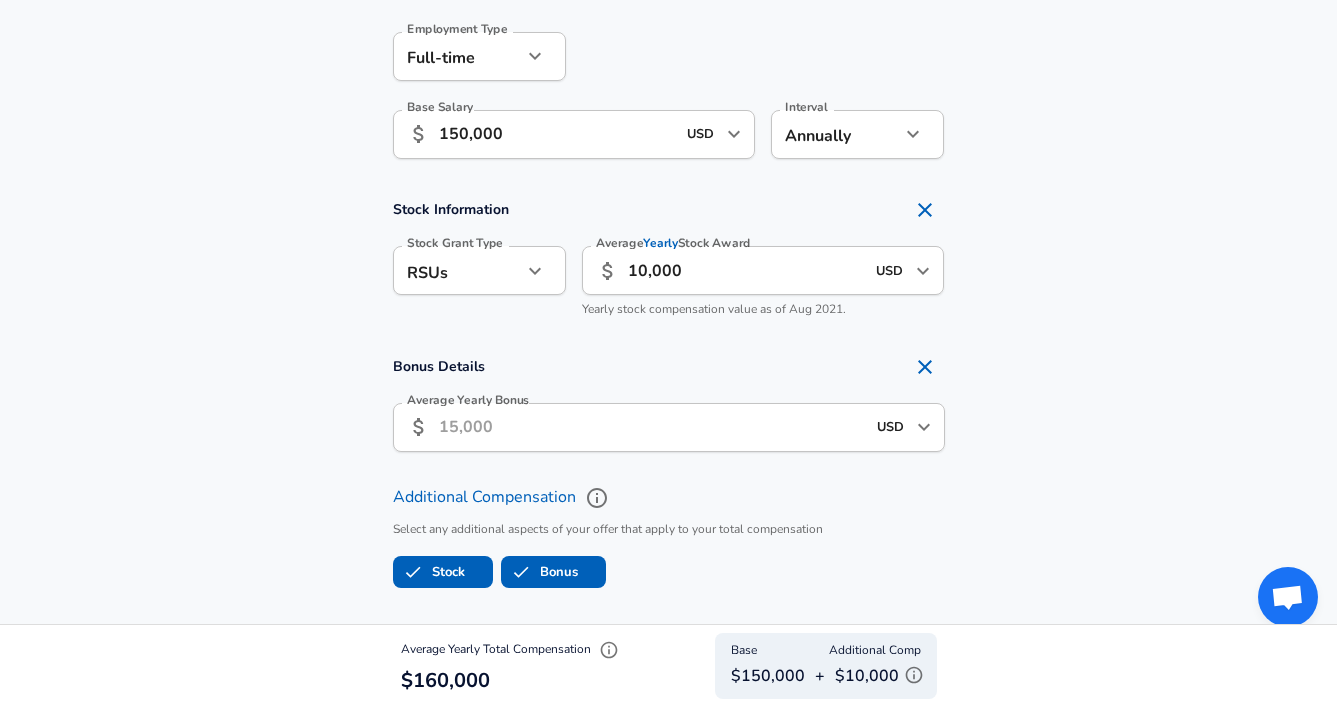 click on "Average Yearly Bonus" at bounding box center (652, 427) 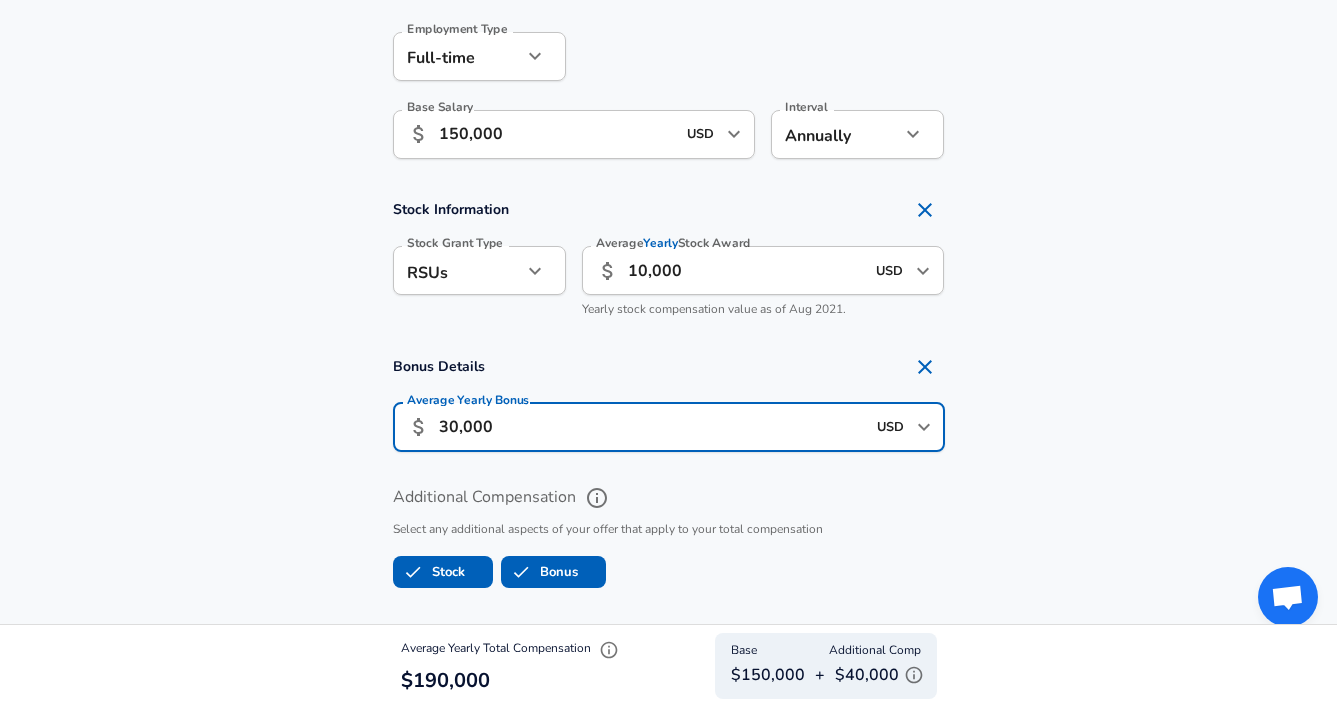 type on "30,000" 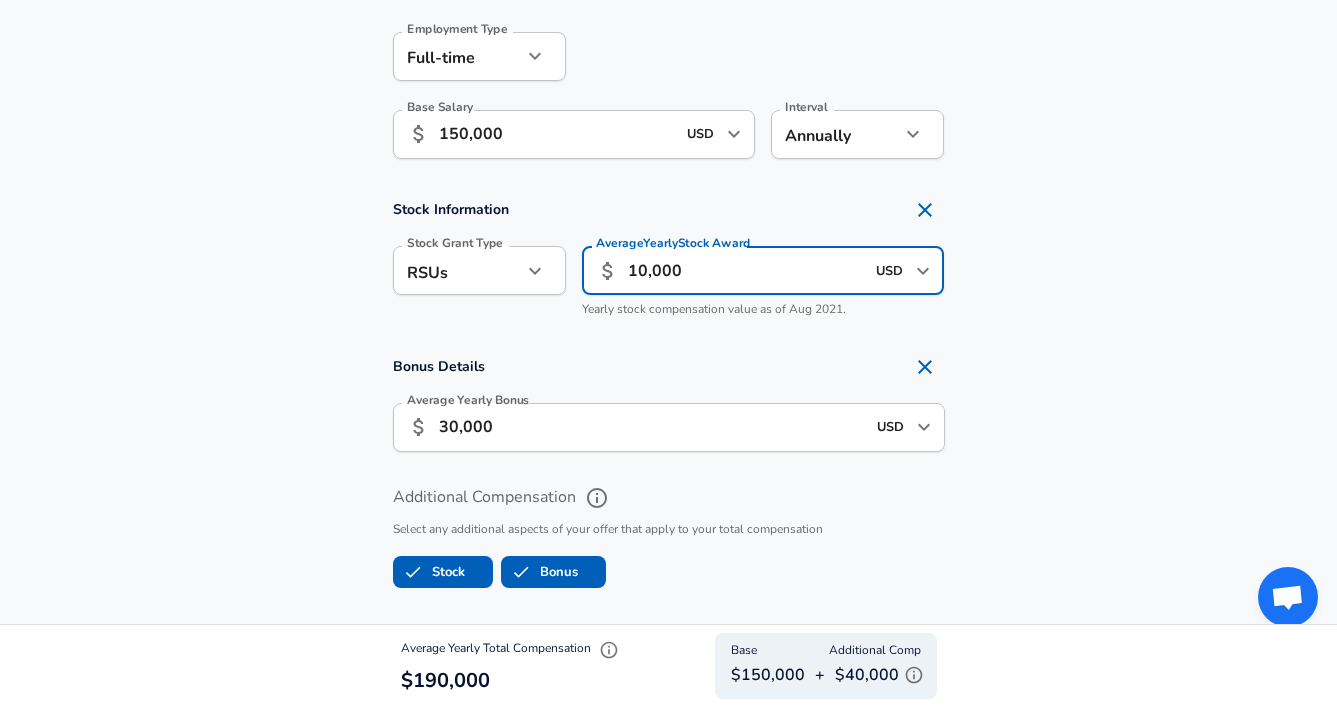 click on "10,000" at bounding box center (746, 270) 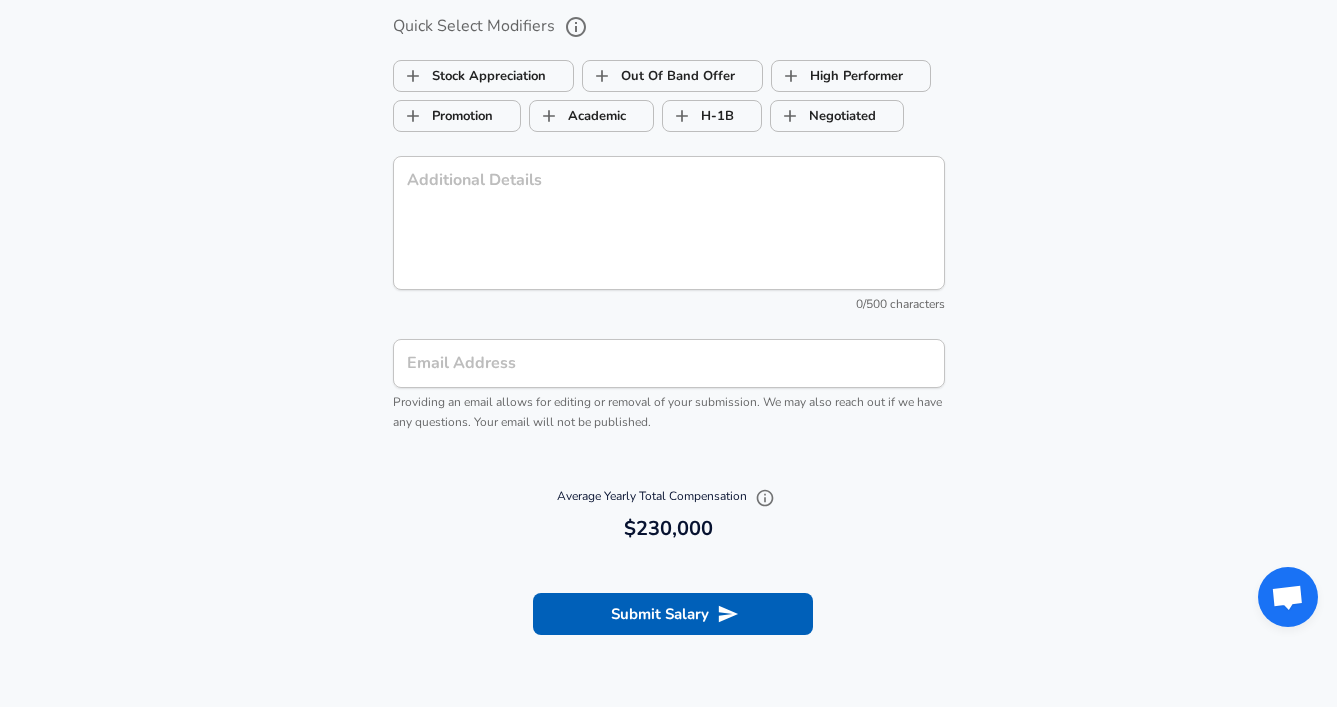 scroll, scrollTop: 2584, scrollLeft: 0, axis: vertical 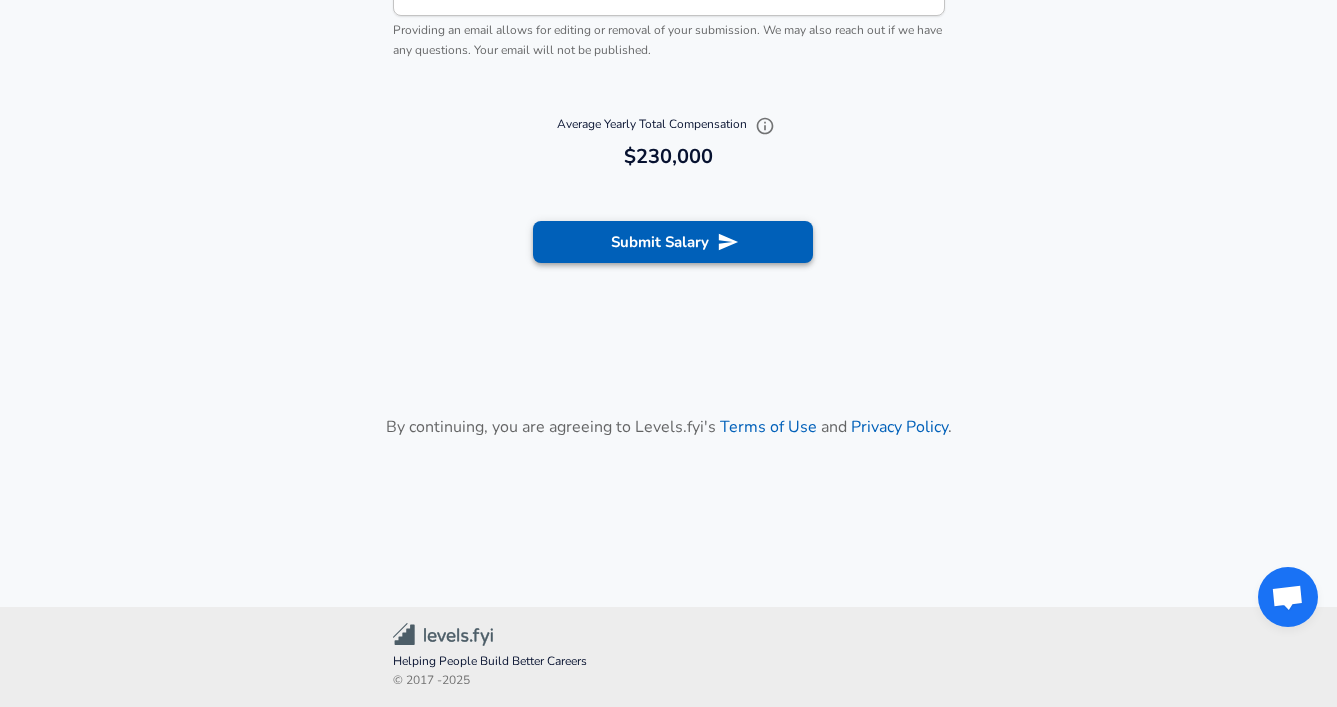 type on "50,000" 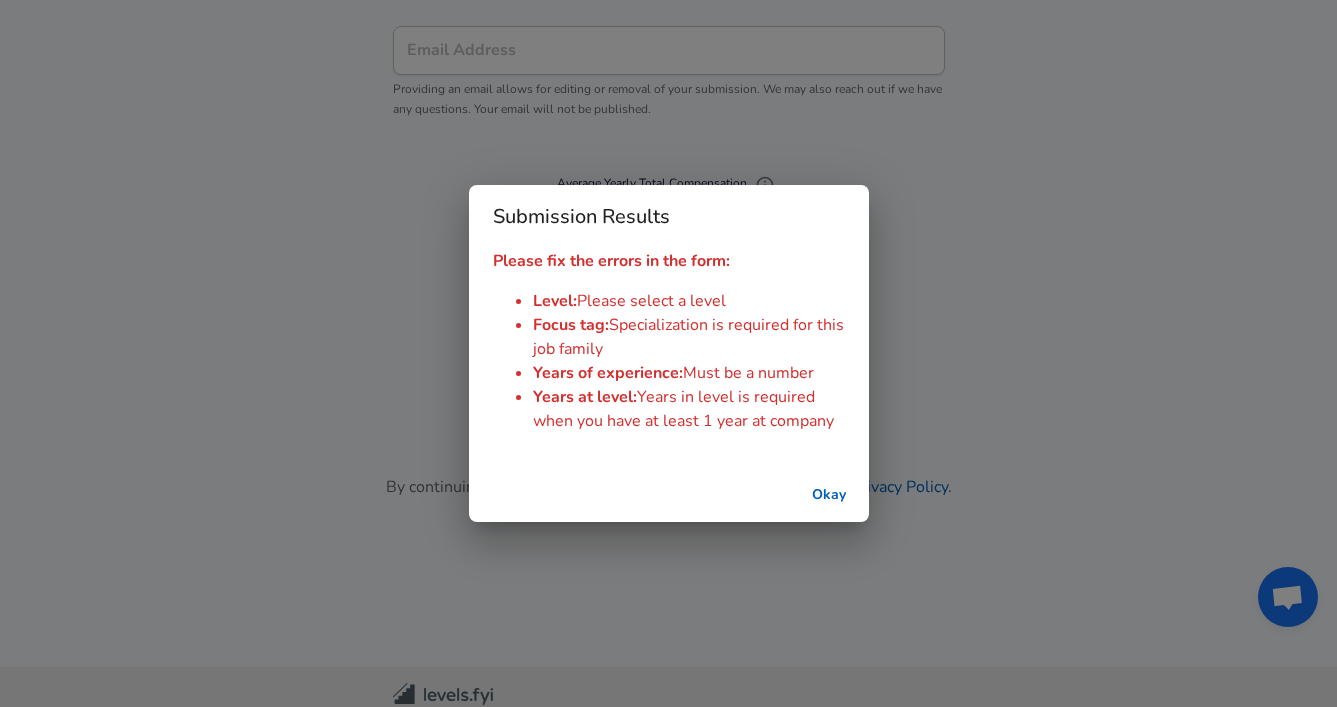 scroll, scrollTop: 2643, scrollLeft: 0, axis: vertical 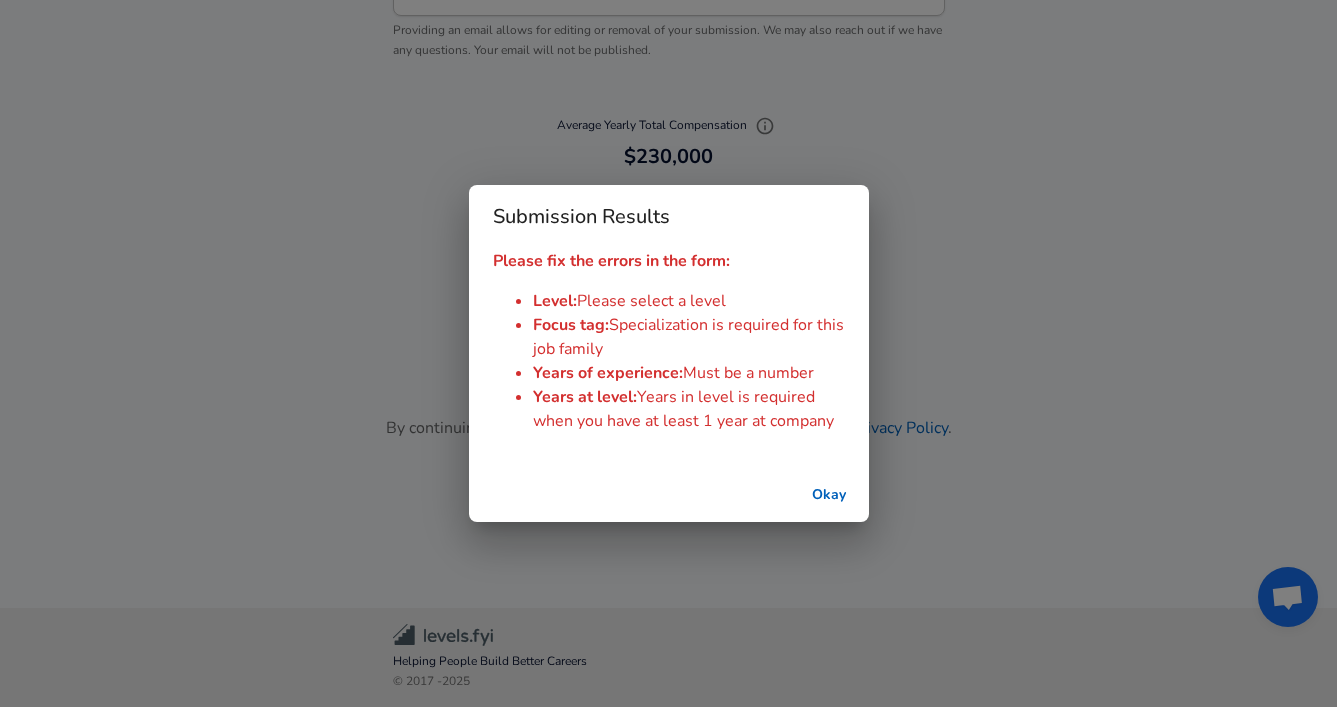 click on "Okay" at bounding box center (829, 495) 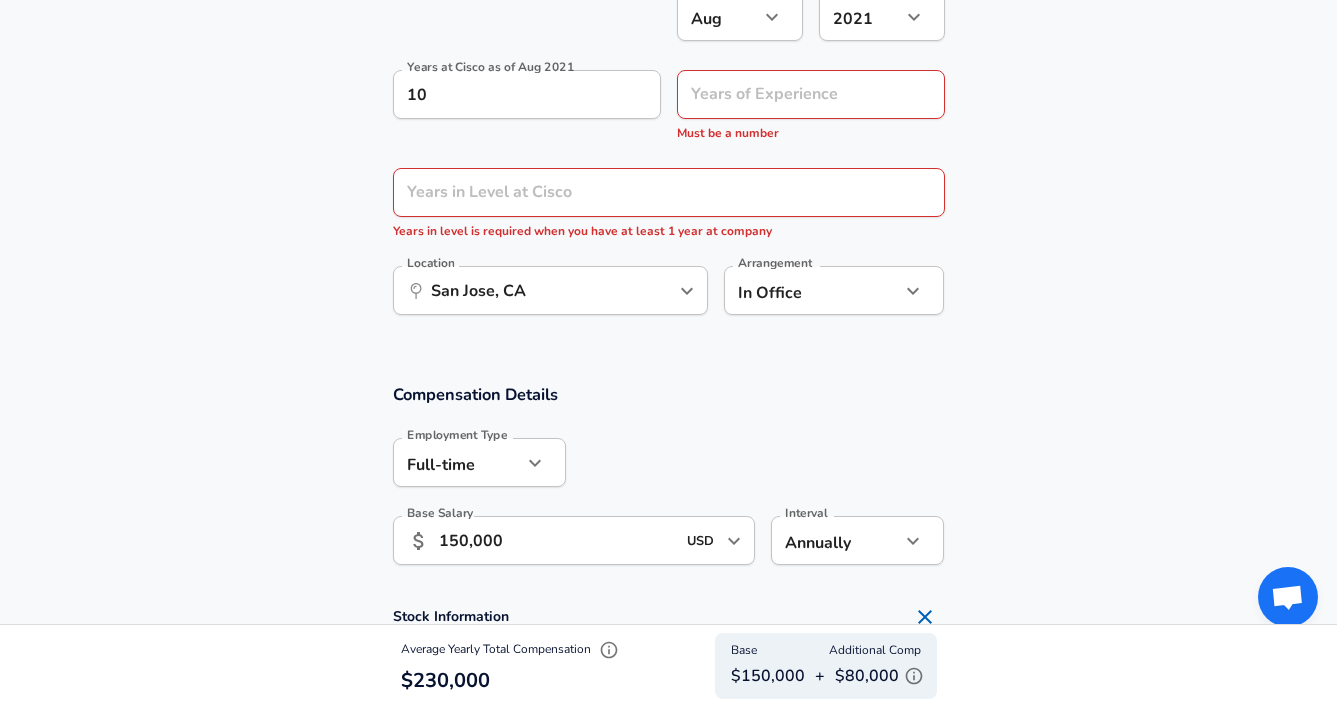 scroll, scrollTop: 866, scrollLeft: 0, axis: vertical 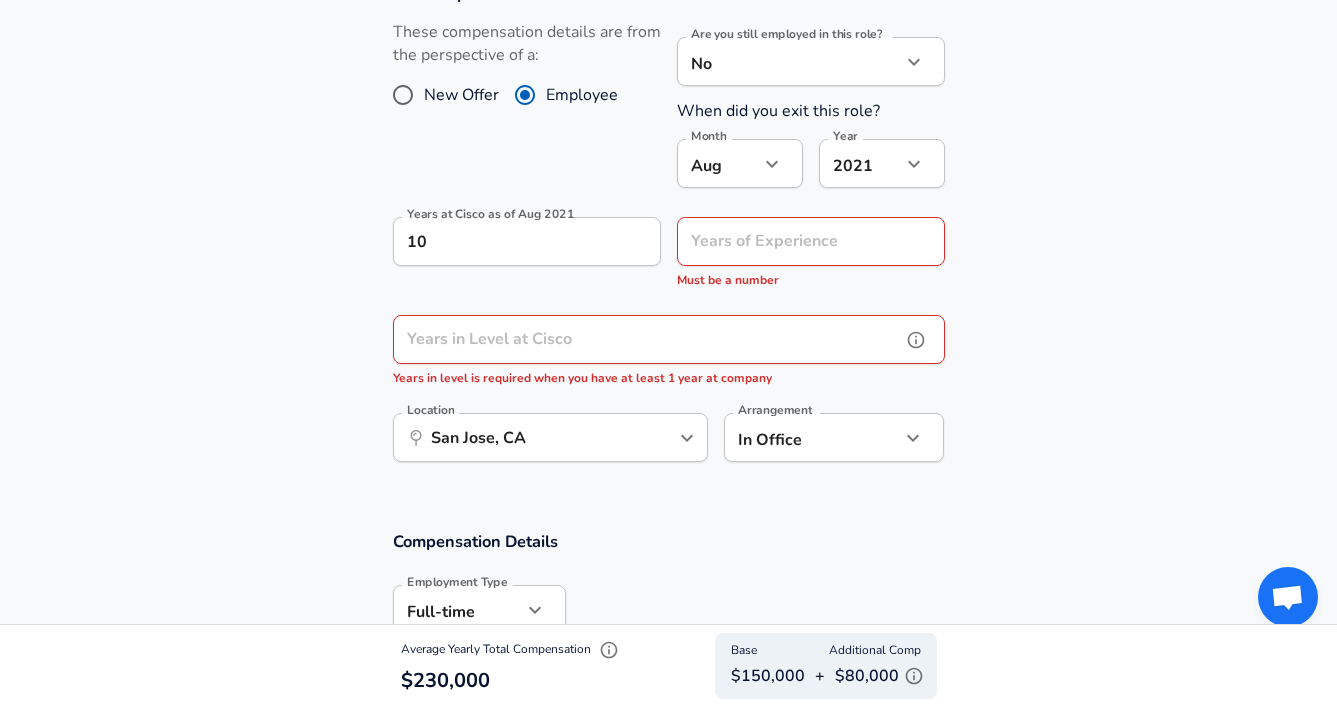 click on "Years in Level at Cisco Years in Level at Cisco Years in level is required when you have at least 1 year at company" at bounding box center (669, 352) 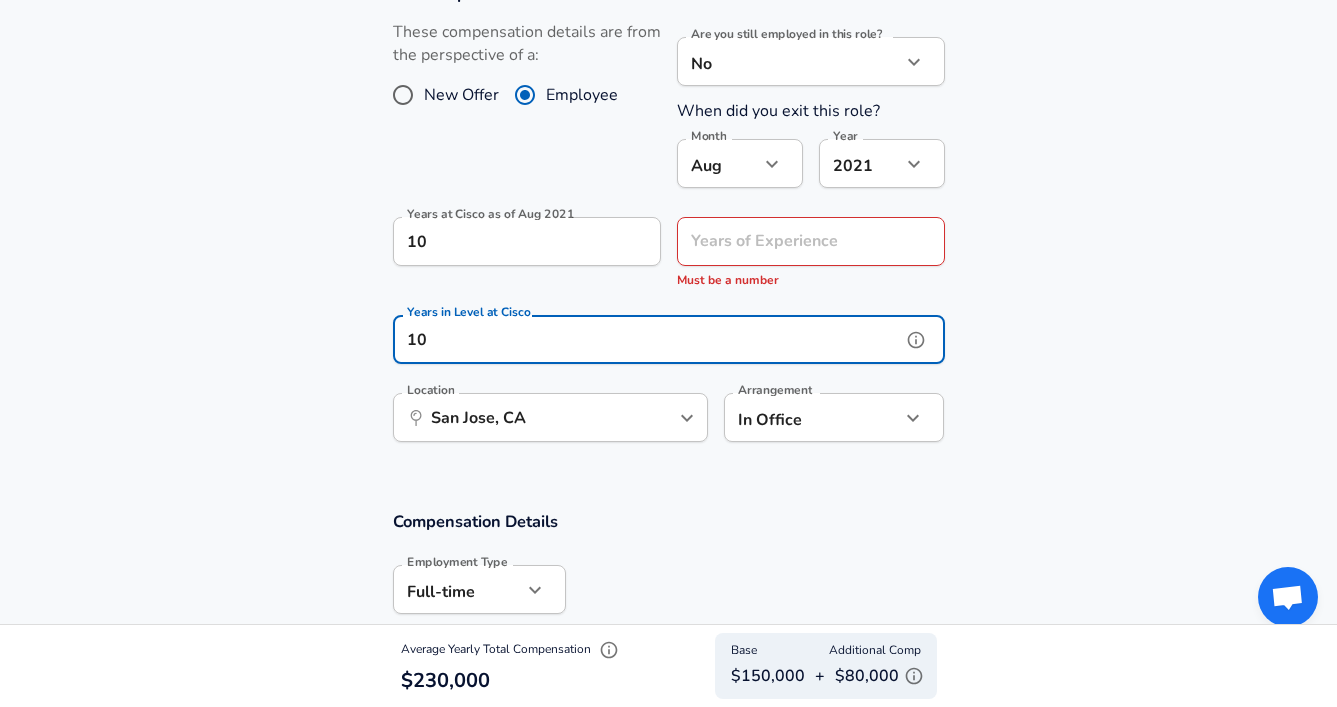 type on "1" 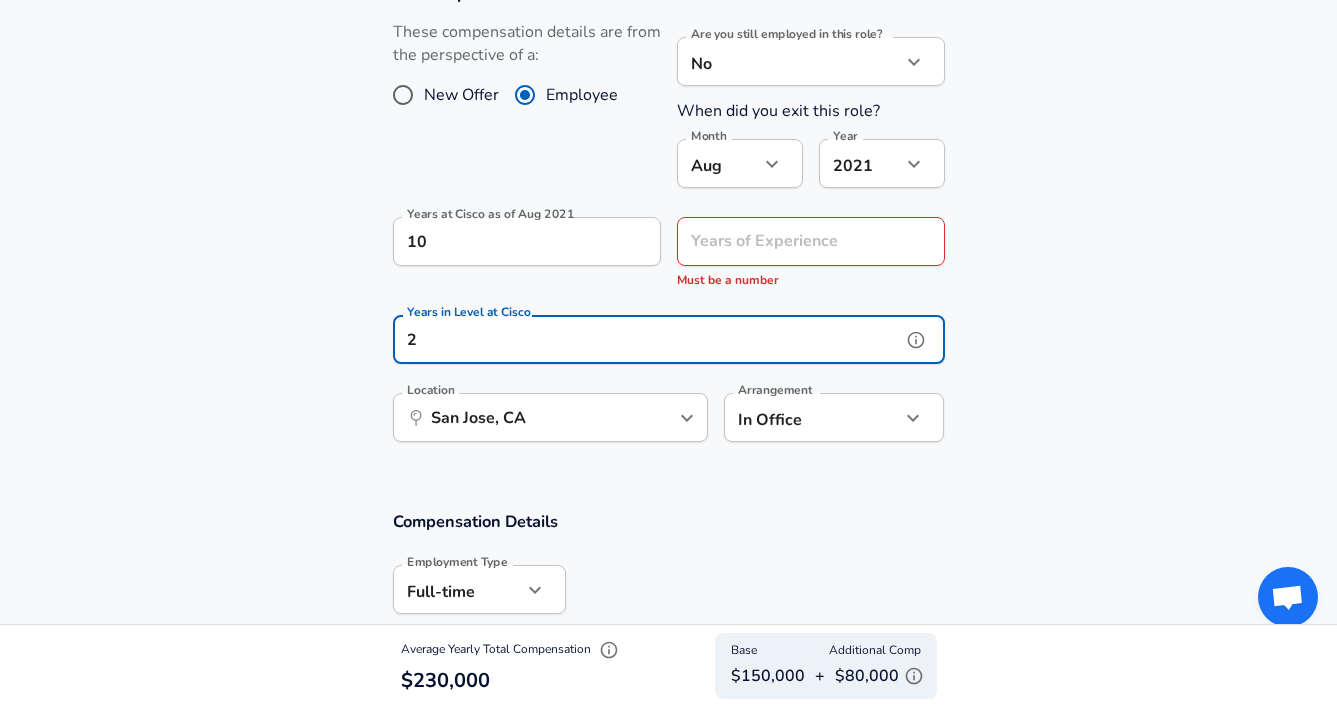 type on "2" 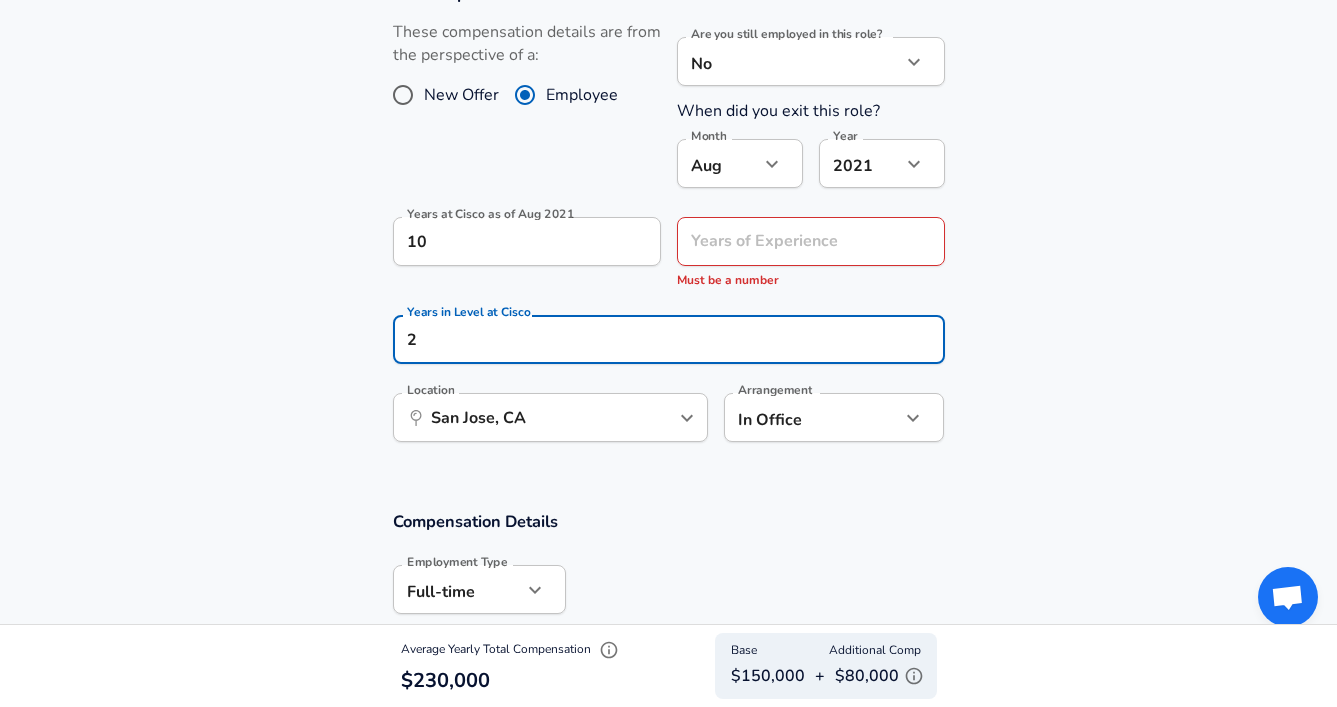 click on "Work Experience and Location These compensation details are from the perspective of a: New Offer Employee Are you still employed in this role? No no Are you still employed in this role? When did you exit this role? Month Aug 8 Month Year 2021 2021 Year Years at Cisco as of Aug 2021 10 Years at Cisco as of Aug 2021 Years of Experience Years of Experience Must be a number Years in Level at Cisco 2 Years in Level at Cisco Location ​ San Jose, CA Location Arrangement In Office office Arrangement" at bounding box center [668, 223] 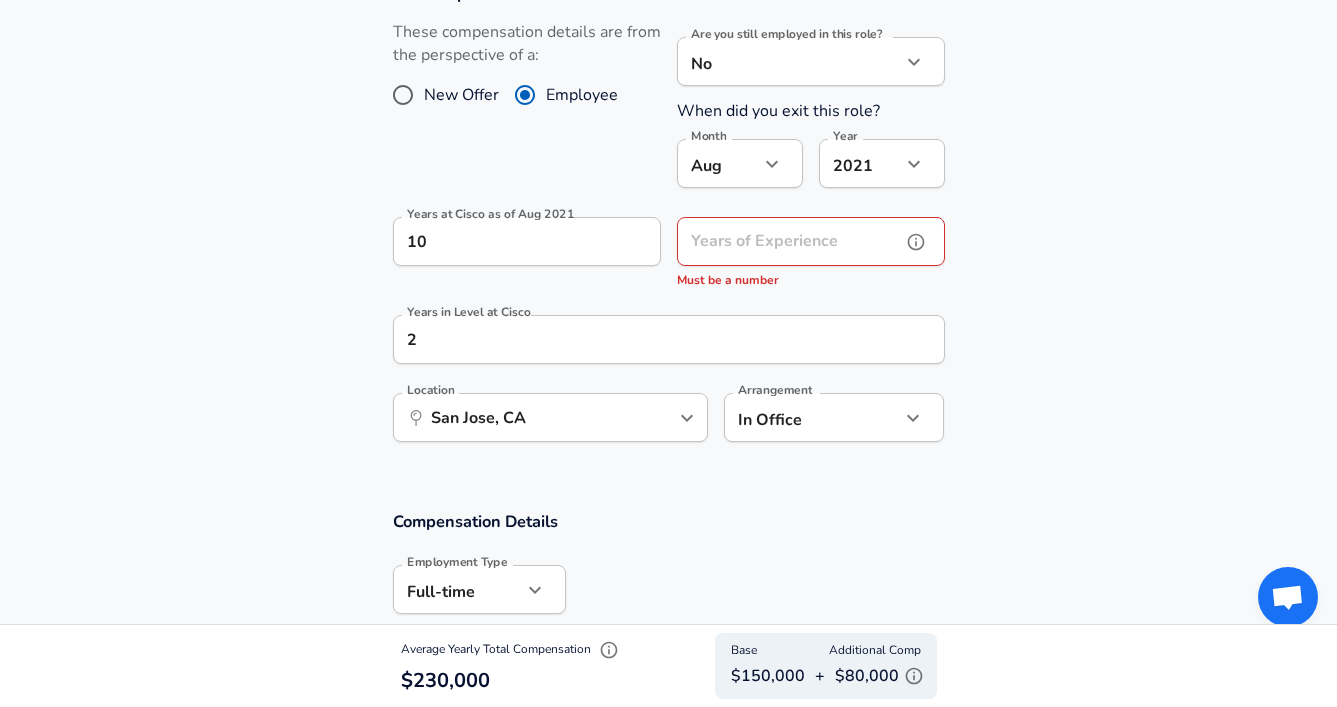 click on "Years of Experience Years of Experience Must be a number" at bounding box center (811, 254) 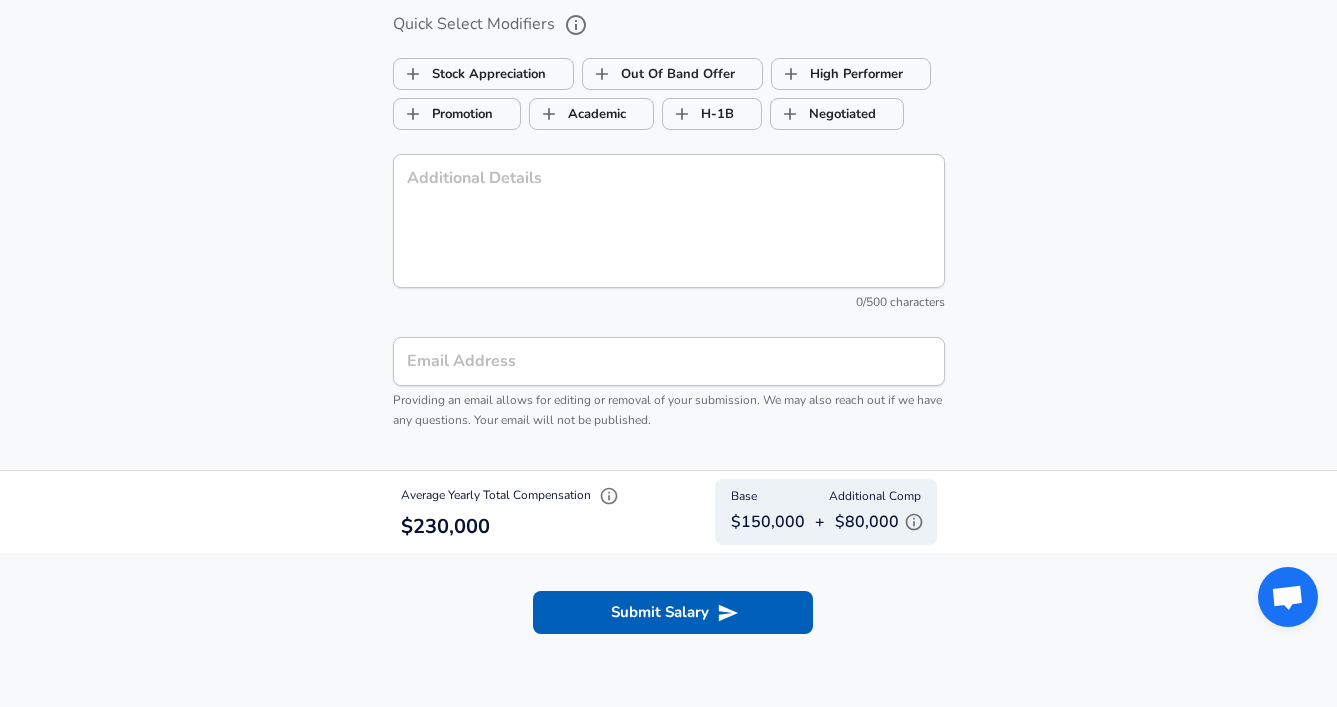 scroll, scrollTop: 2604, scrollLeft: 0, axis: vertical 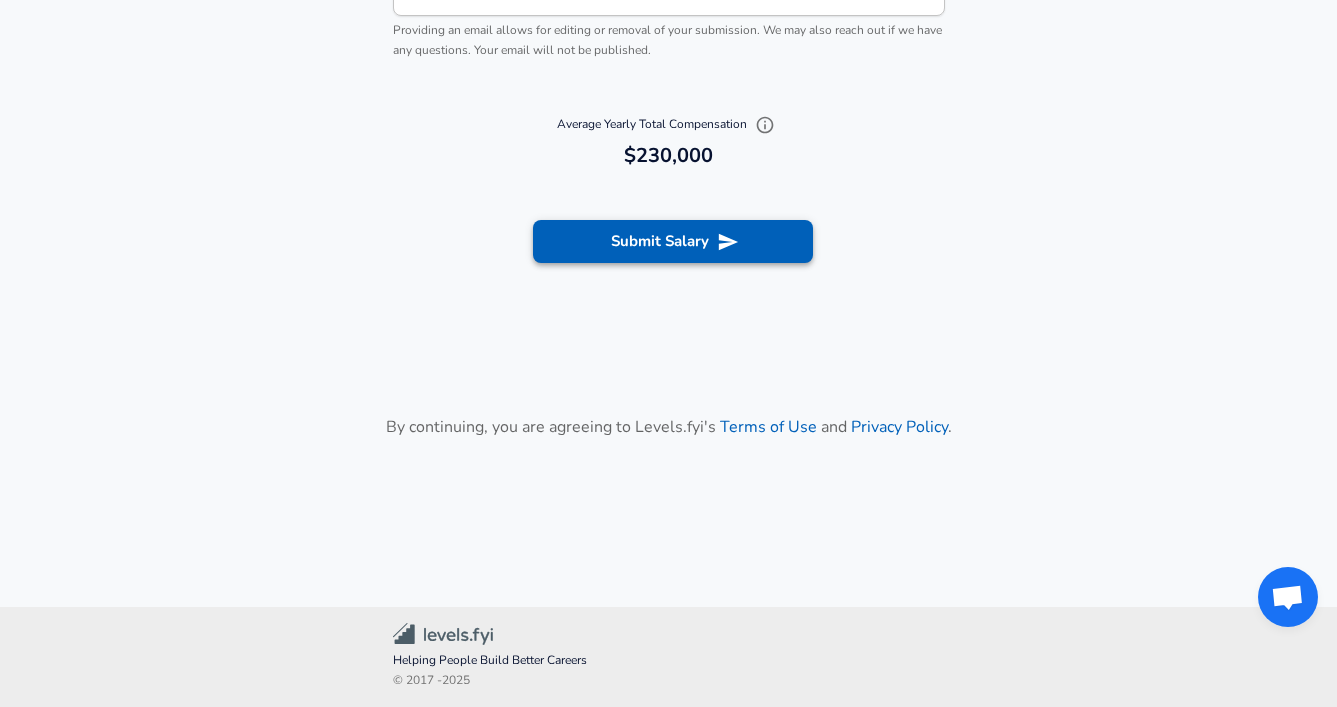 type on "11" 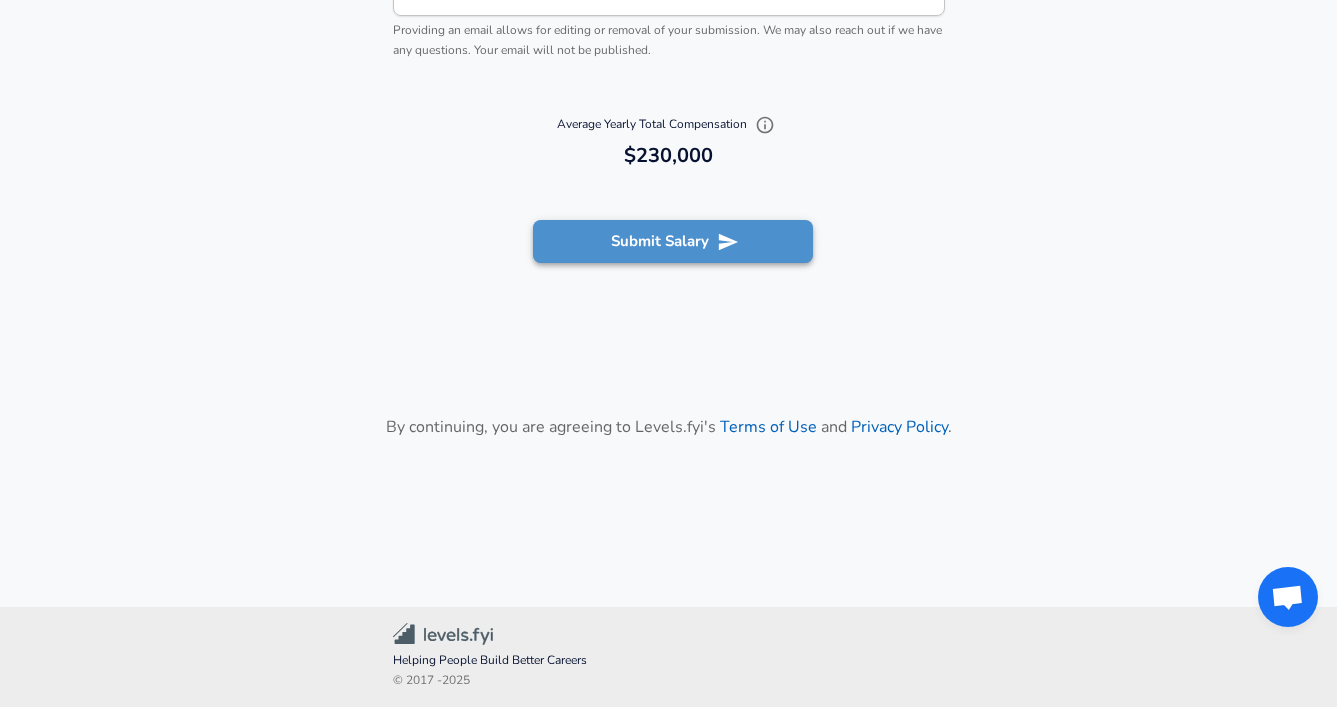 click on "Submit Salary" at bounding box center (673, 241) 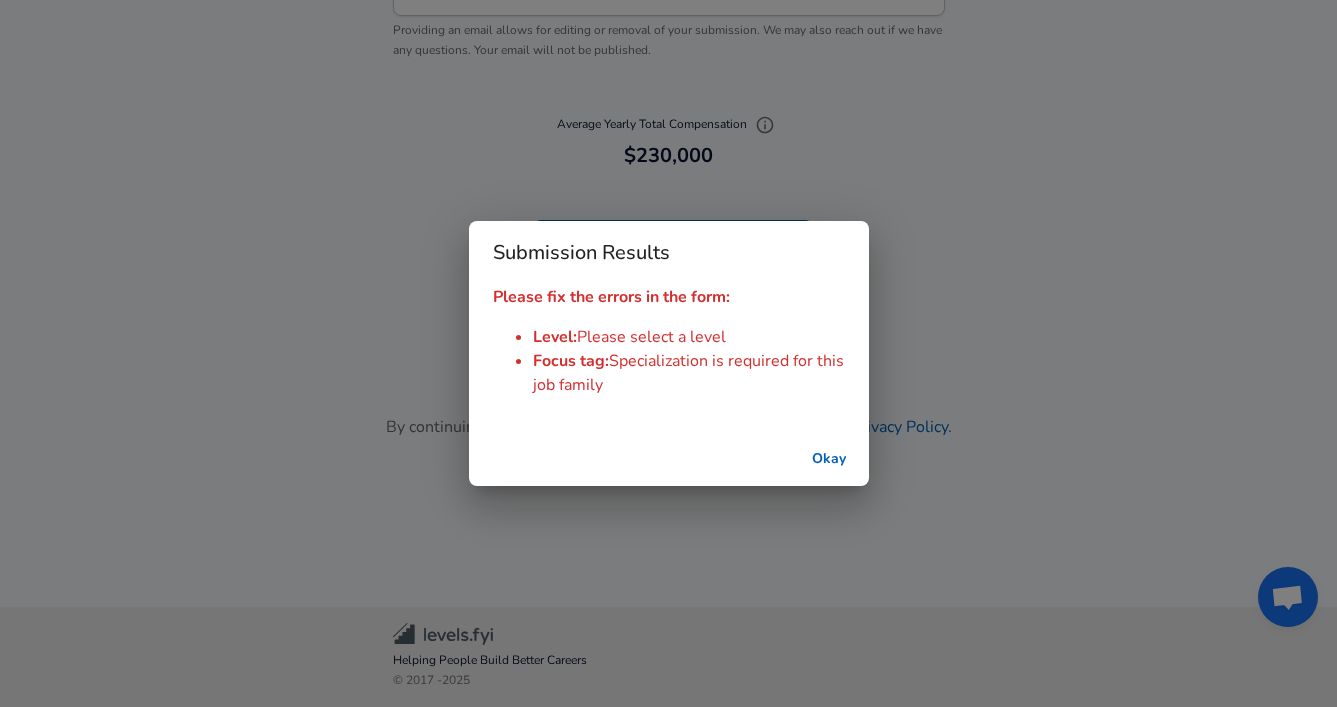 click on "Okay" at bounding box center [829, 459] 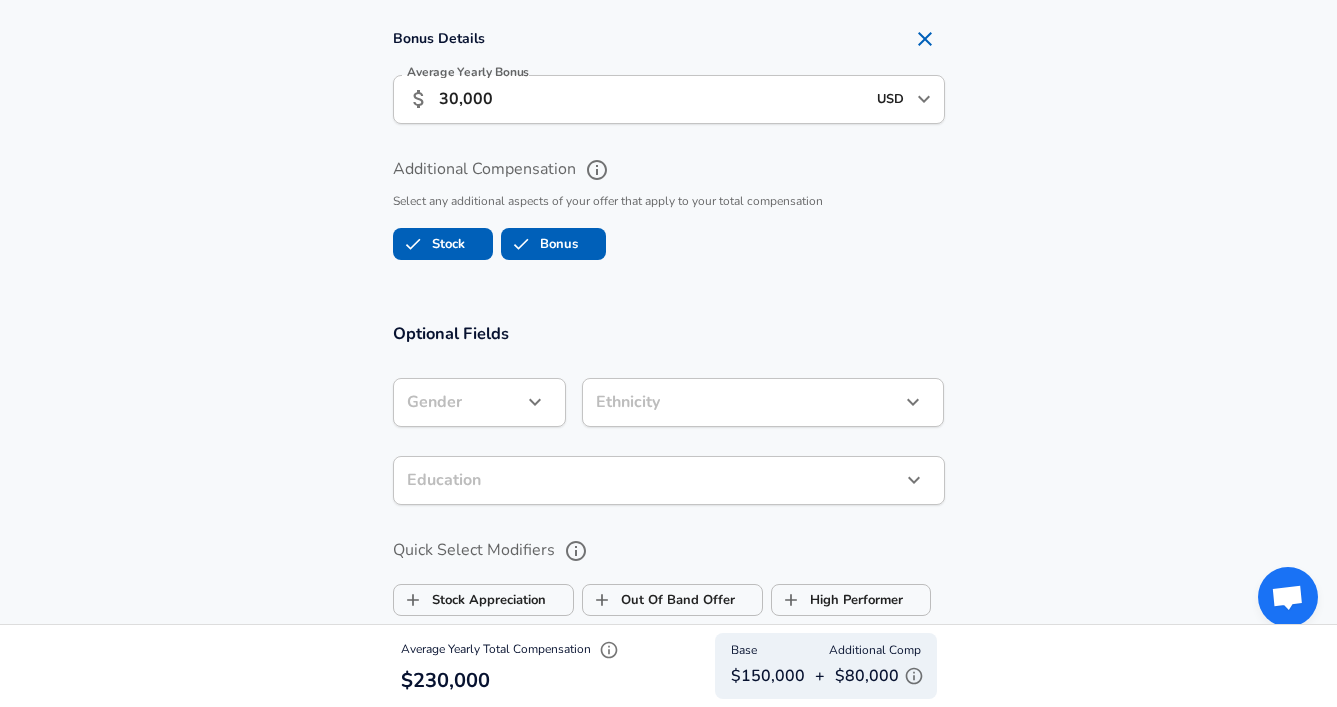scroll, scrollTop: 1637, scrollLeft: 0, axis: vertical 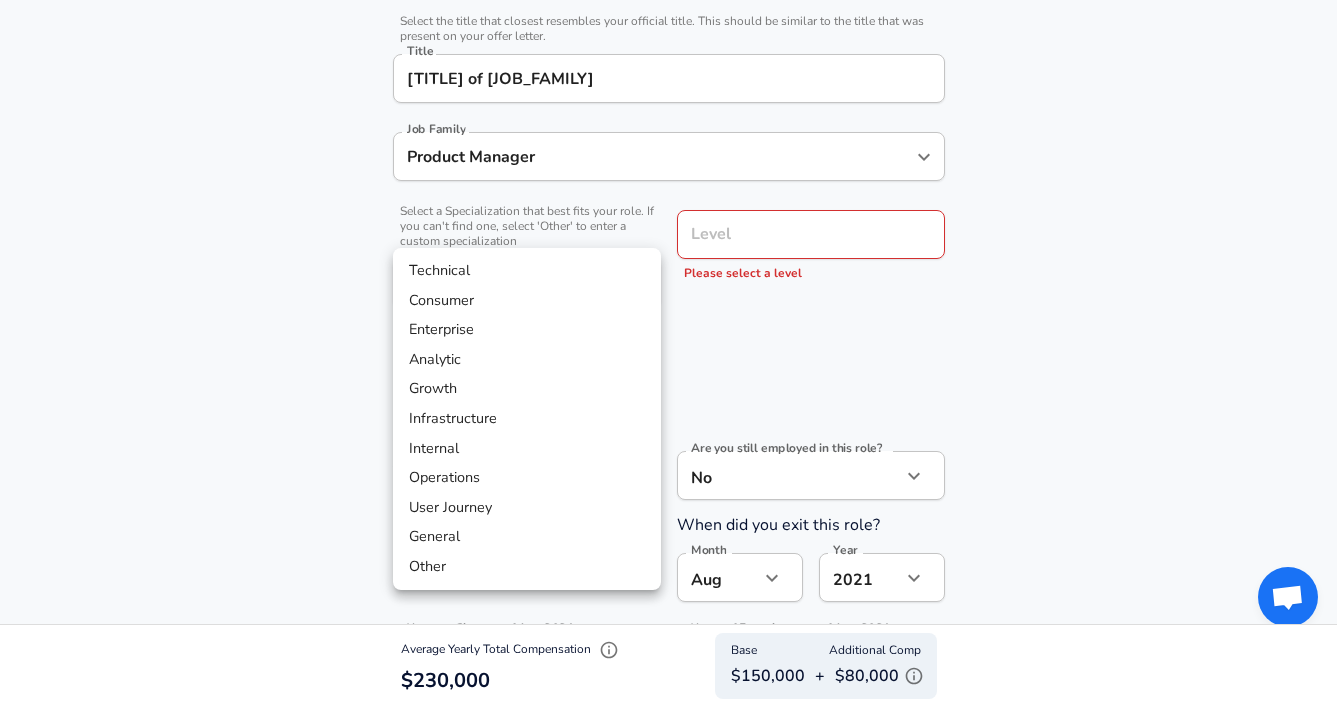 click on "Restart Add Your Salary Upload your offer letter   to verify your submission Enhance Privacy and Anonymity No Automatically hides specific fields until there are enough submissions to safely display the full details.   More Details Based on your submission and the data points that we have already collected, we will automatically hide and anonymize specific fields if there aren't enough data points to remain sufficiently anonymous. Company & Title Information   Enter the company you received your offer from Company Cisco Company   Select the title that closest resembles your official title. This should be similar to the title that was present on your offer letter. Title [TITLE] of [JOB_FAMILY] Title Job Family [JOB_FAMILY] Job Family   Select a Specialization that best fits your role. If you can't find one, select 'Other' to enter a custom specialization Select Specialization ​ Select Specialization Specialization is required for this job family Level Level Please select a level New Offer Employee No 8" at bounding box center [668, -148] 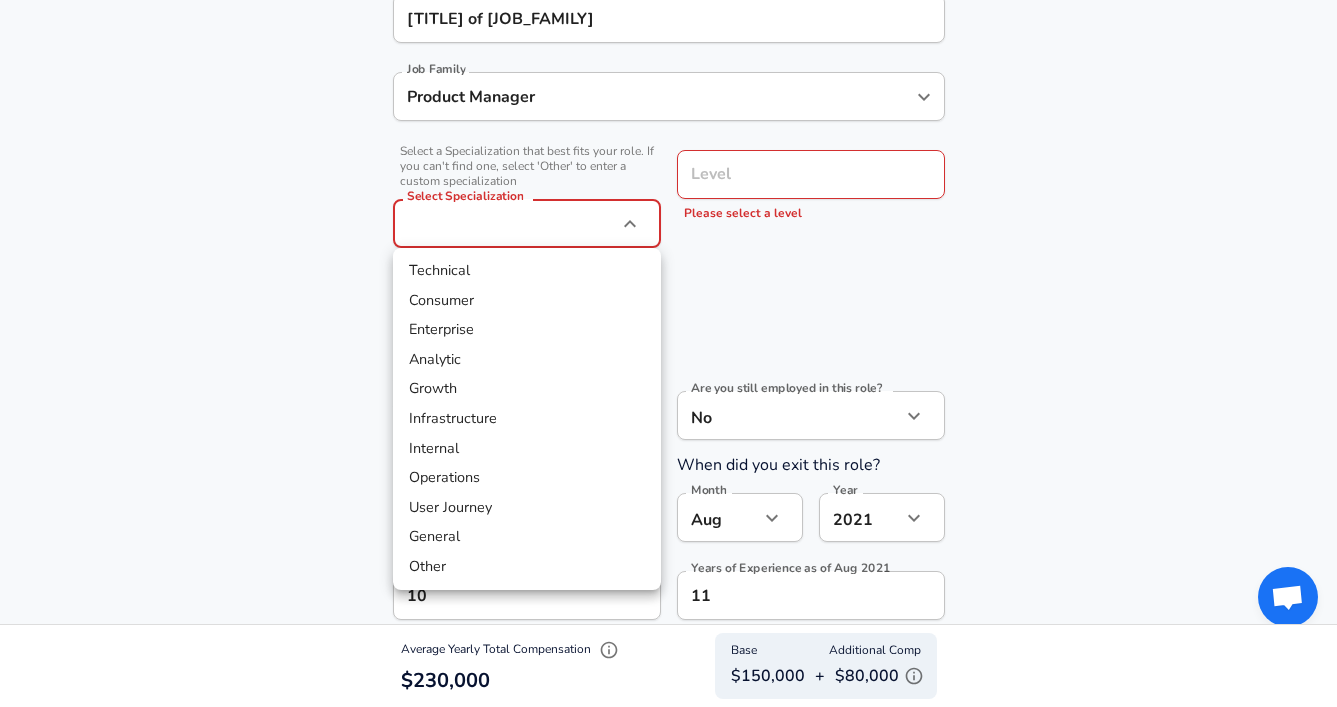 click on "Infrastructure" at bounding box center (527, 419) 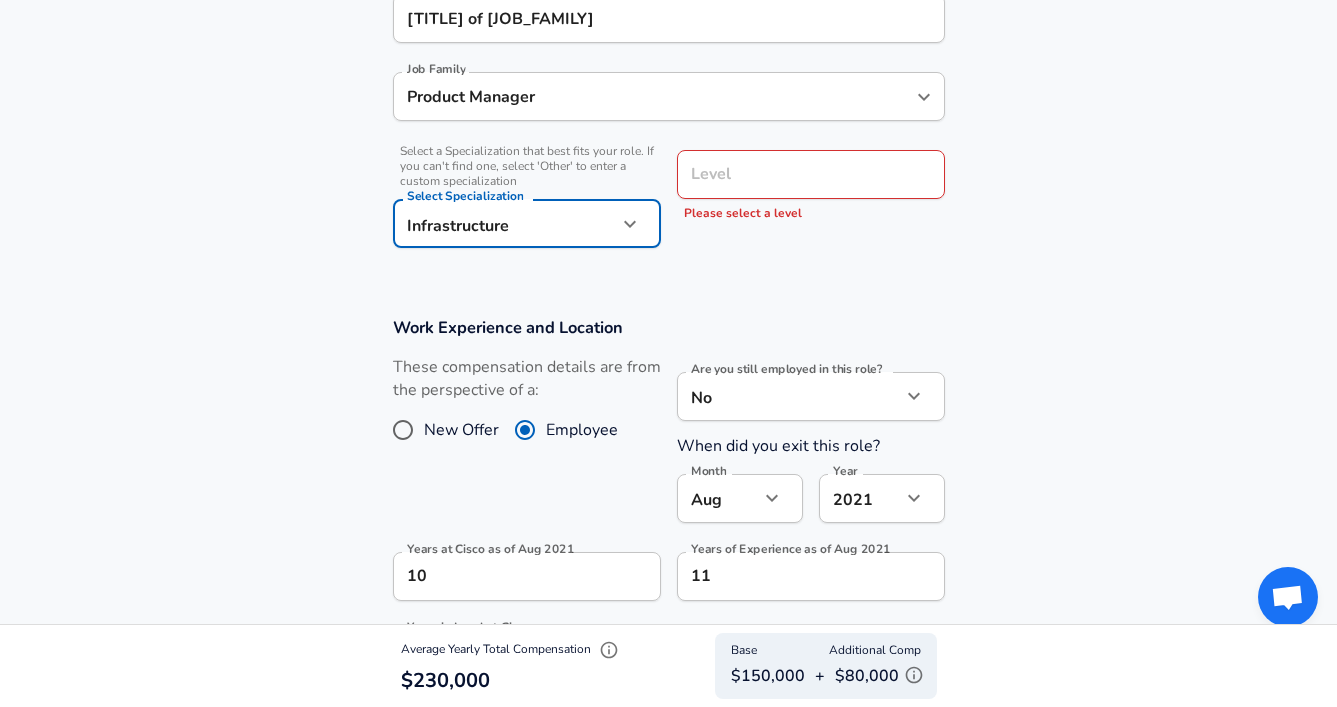 click on "Level Level Please select a level" at bounding box center [811, 187] 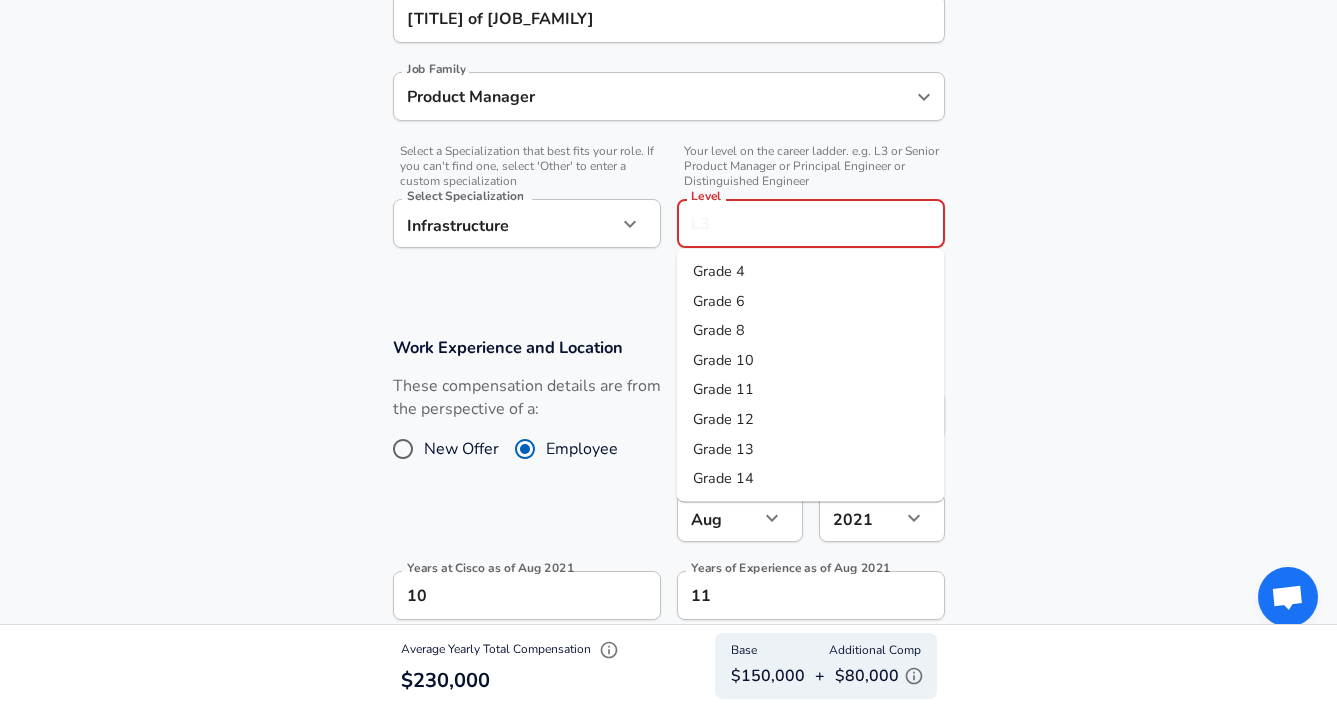 scroll, scrollTop: 601, scrollLeft: 0, axis: vertical 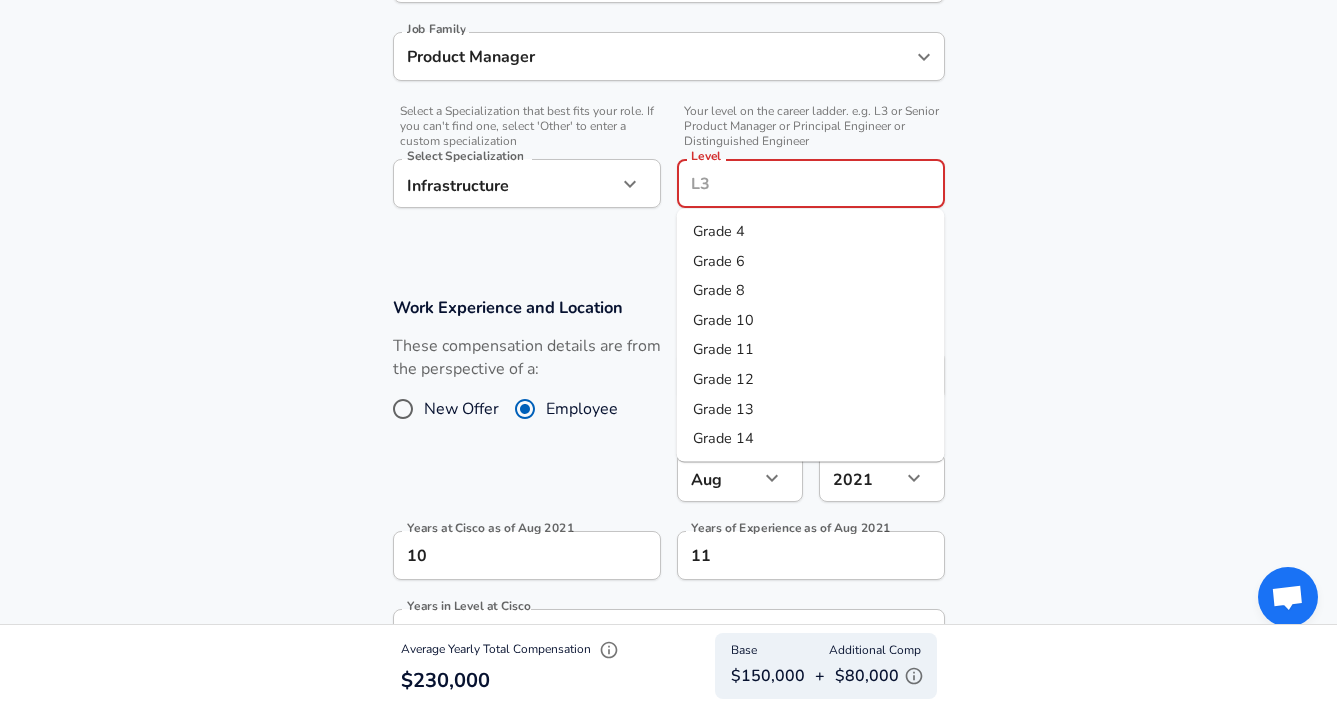 click on "Grade 12" at bounding box center [723, 379] 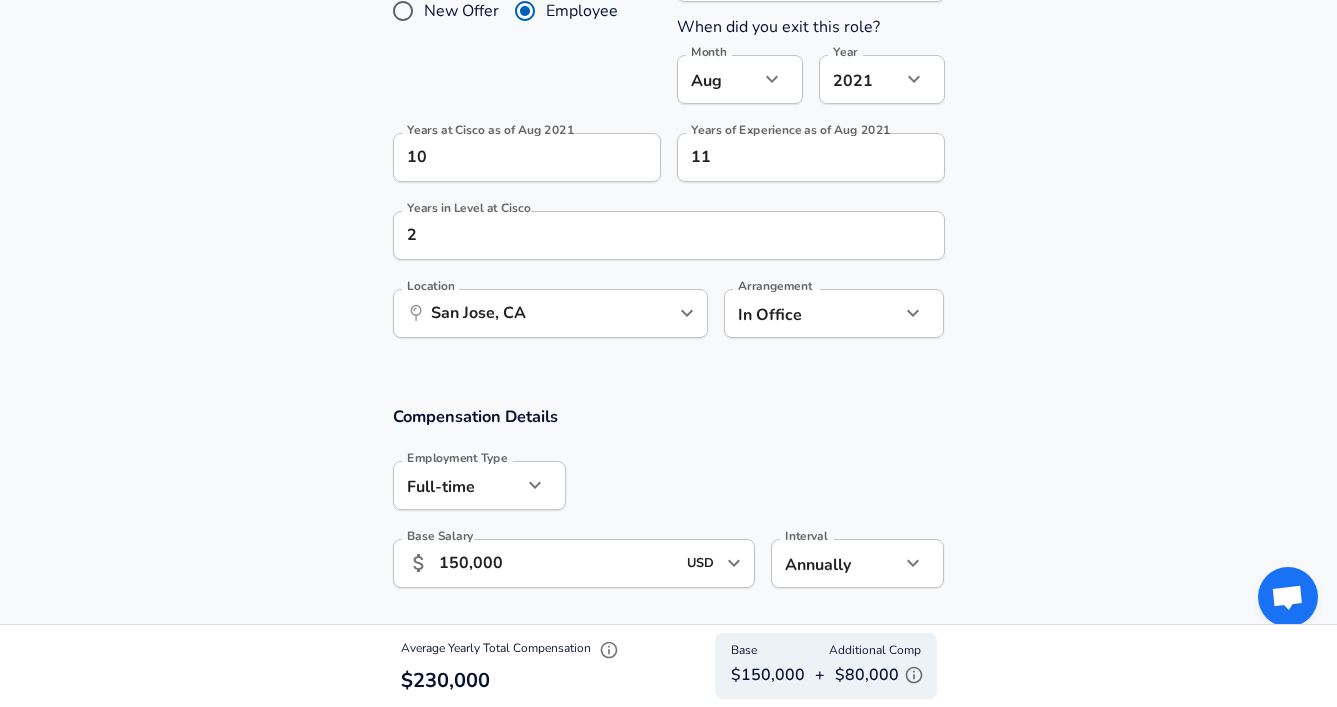 scroll, scrollTop: 1056, scrollLeft: 0, axis: vertical 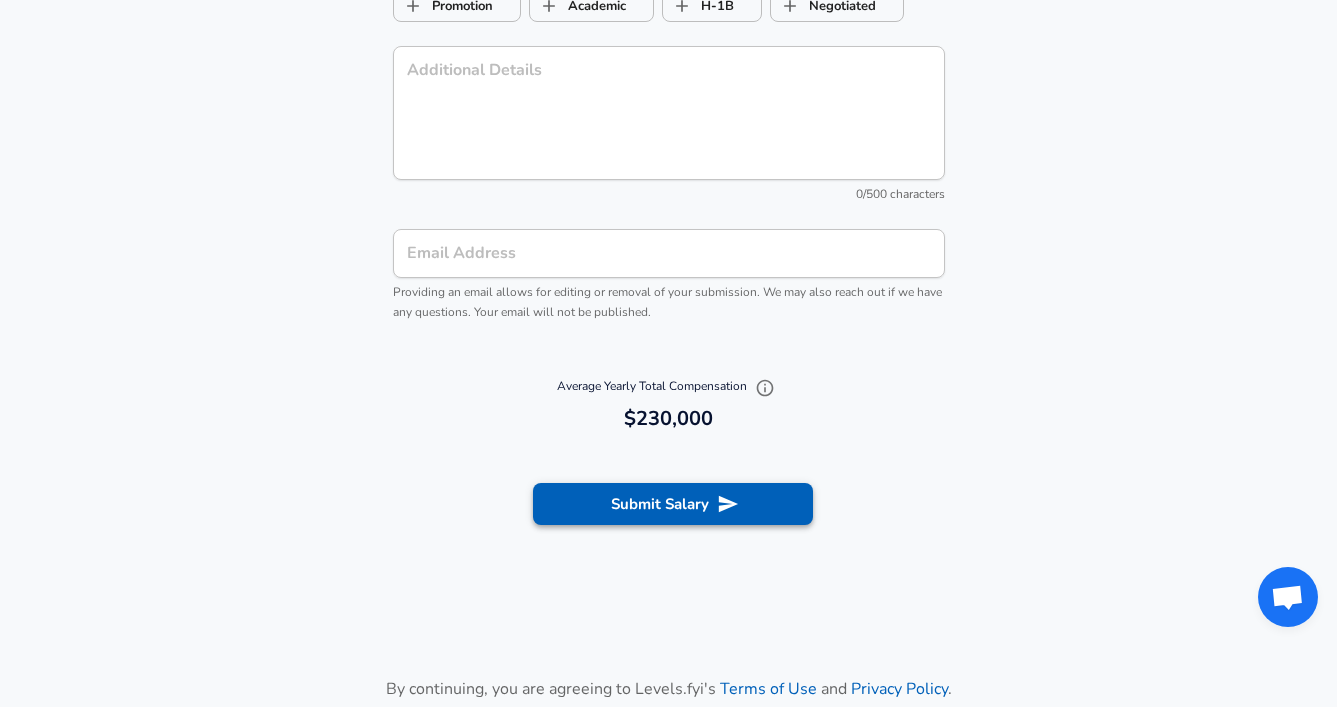 click on "Submit Salary" at bounding box center [673, 504] 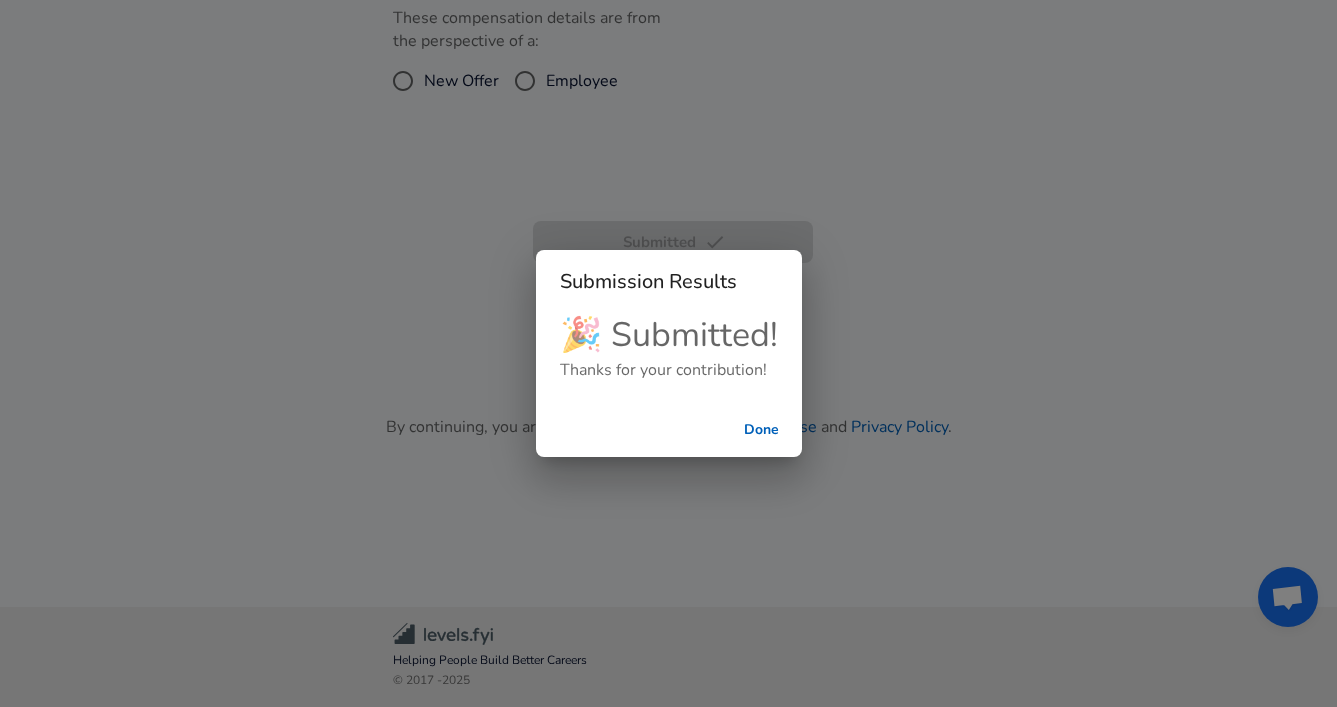 scroll, scrollTop: 556, scrollLeft: 0, axis: vertical 